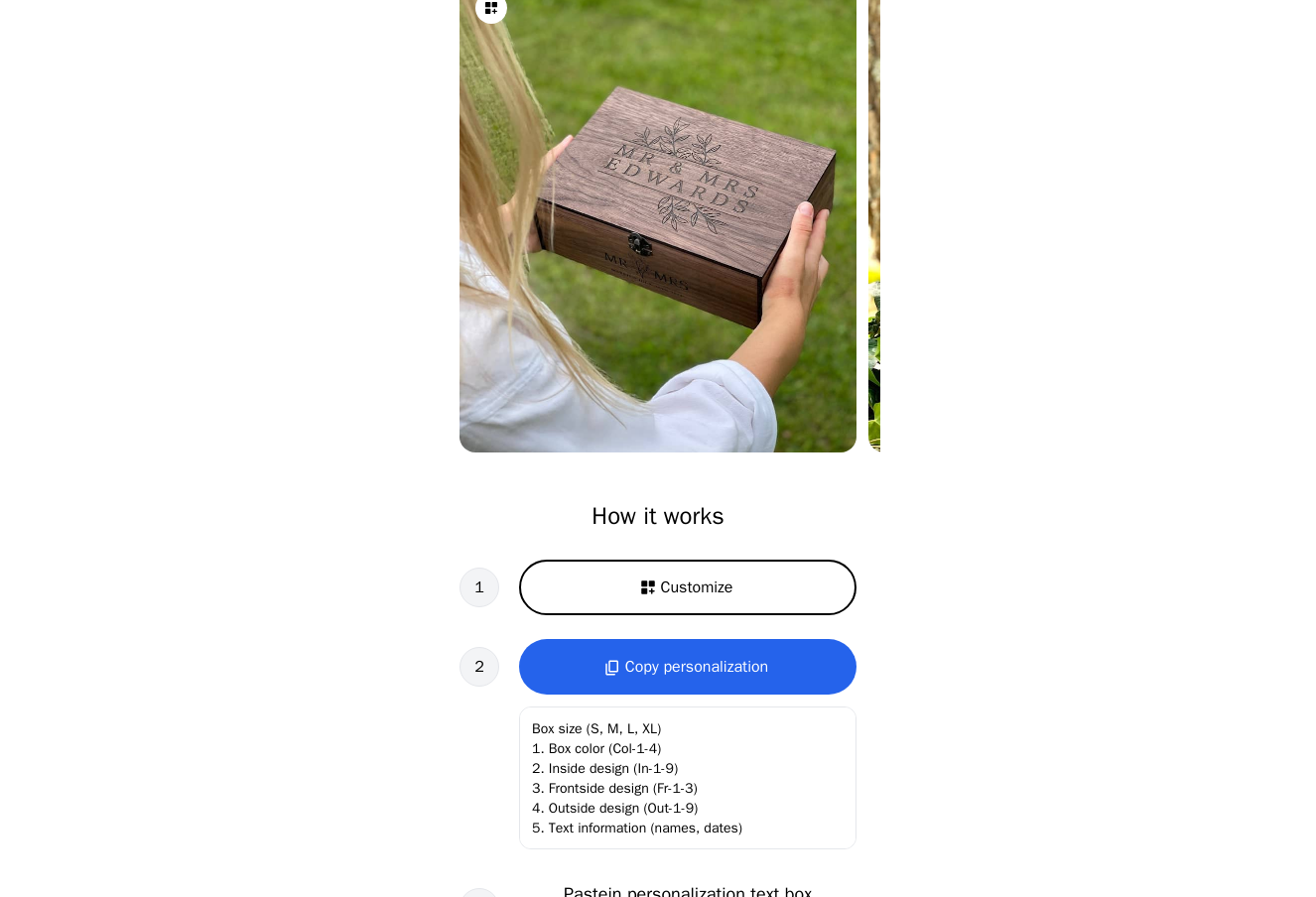 scroll, scrollTop: 192, scrollLeft: 0, axis: vertical 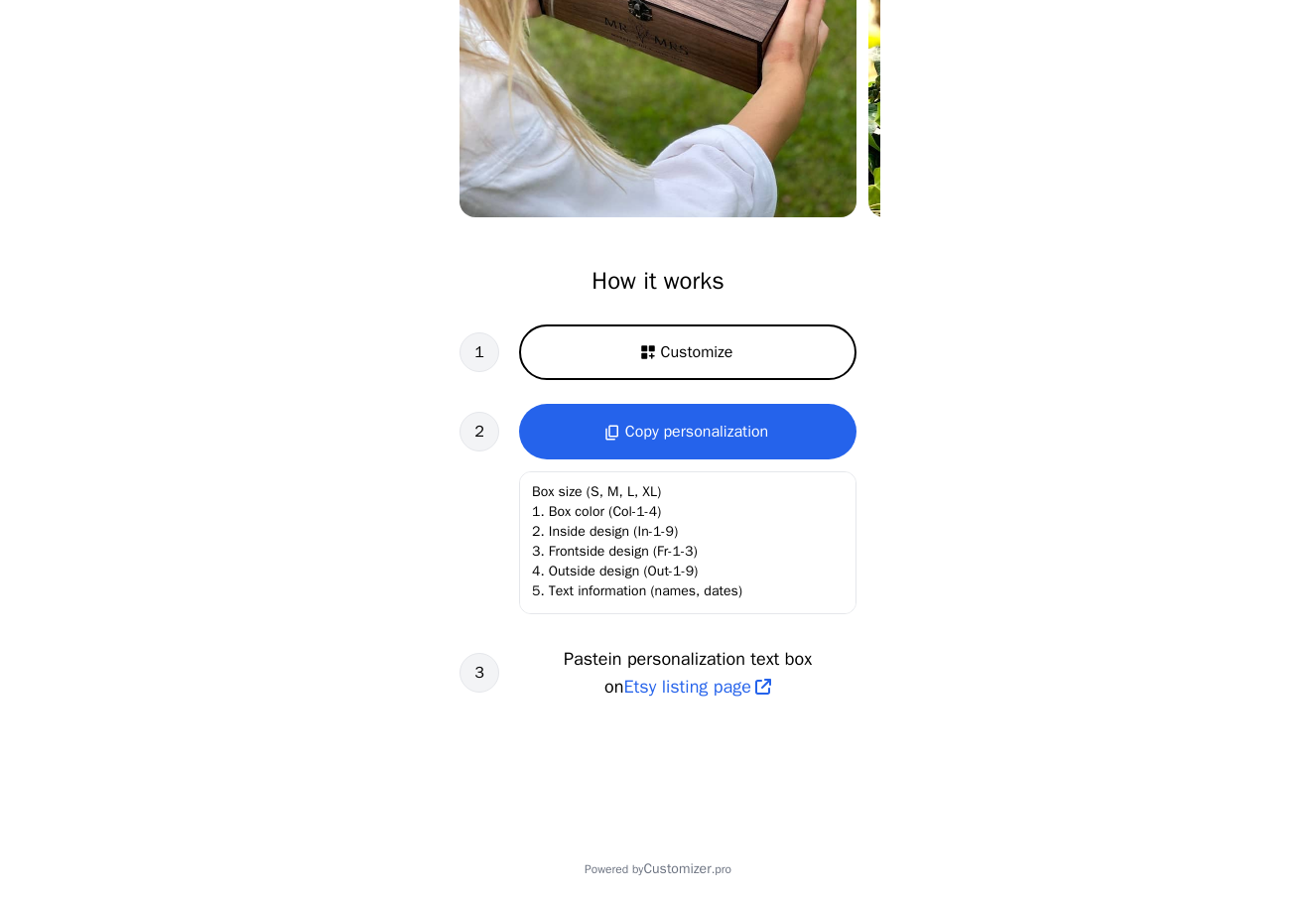 click on "Customize" at bounding box center (688, 352) 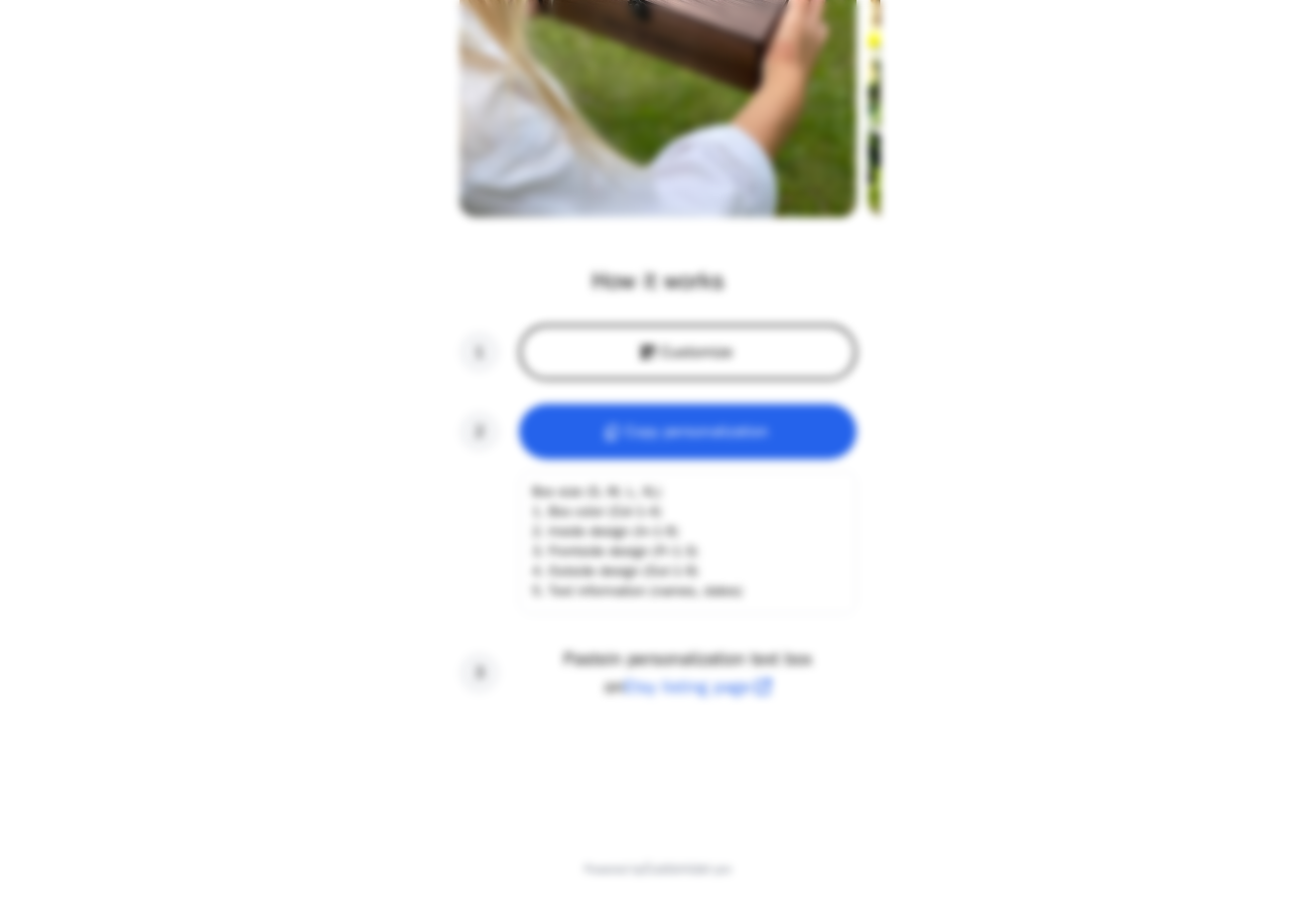 scroll, scrollTop: 0, scrollLeft: 254, axis: horizontal 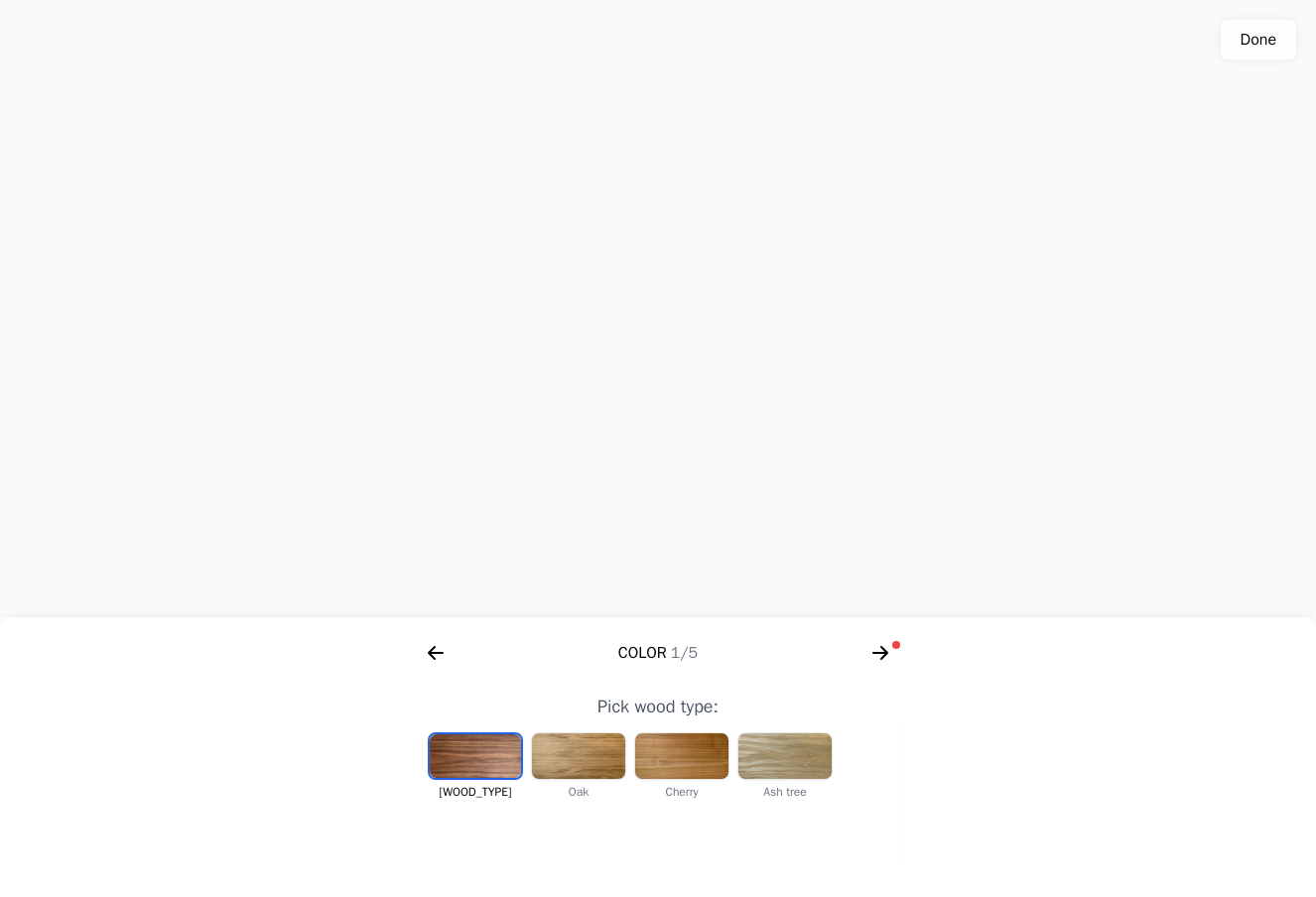 click at bounding box center (579, 756) 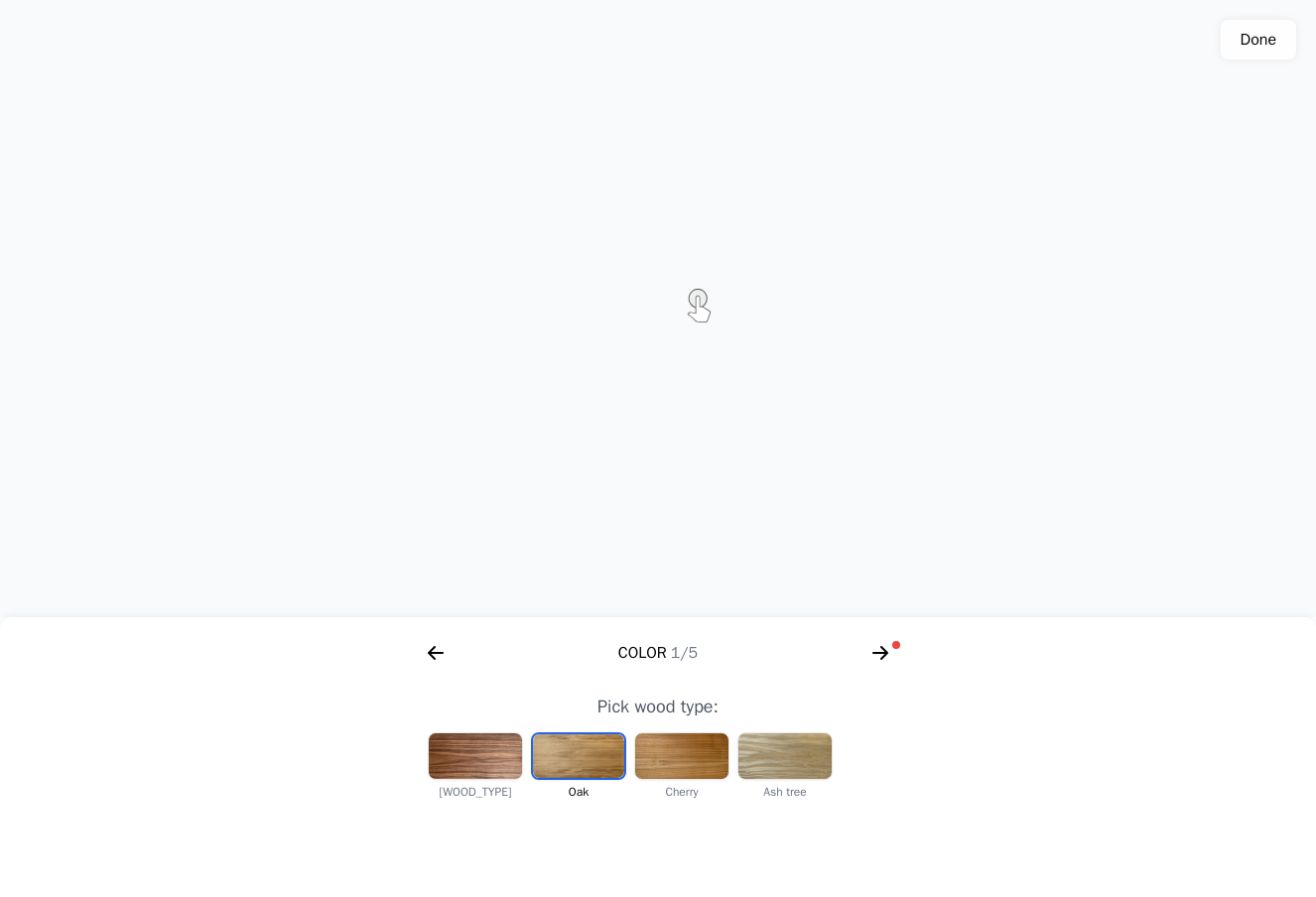 click at bounding box center (682, 756) 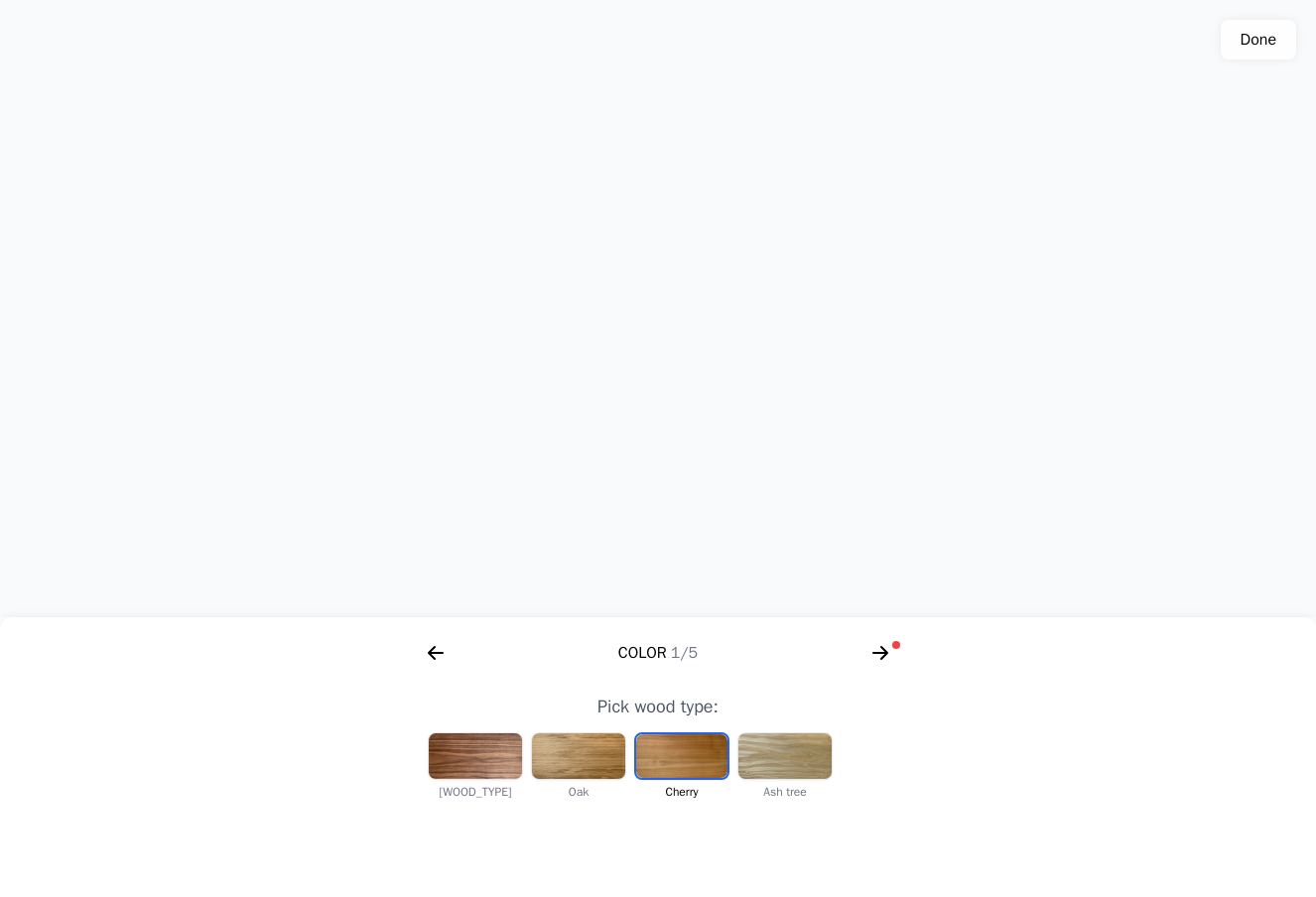 click at bounding box center (785, 756) 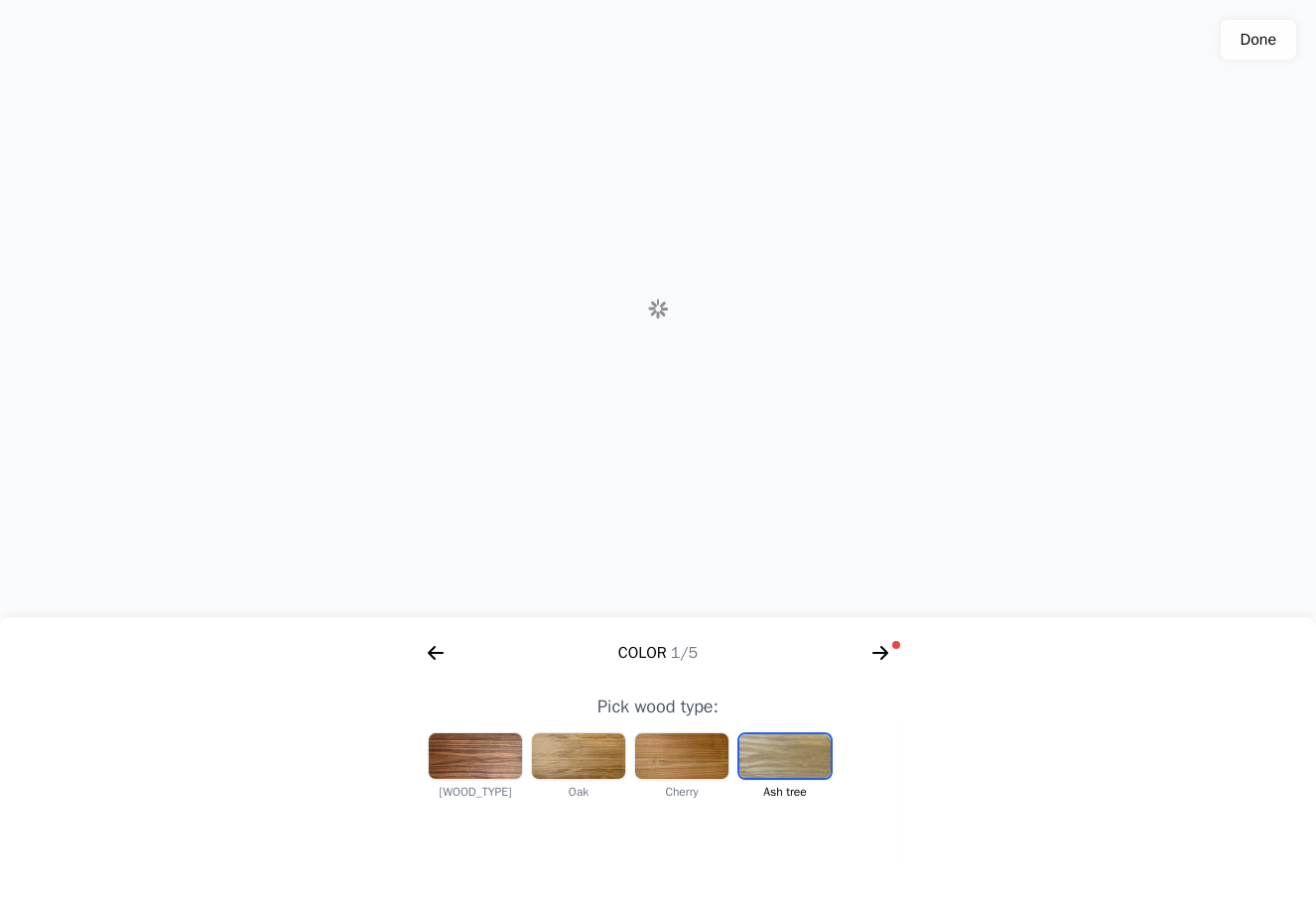 click at bounding box center (475, 756) 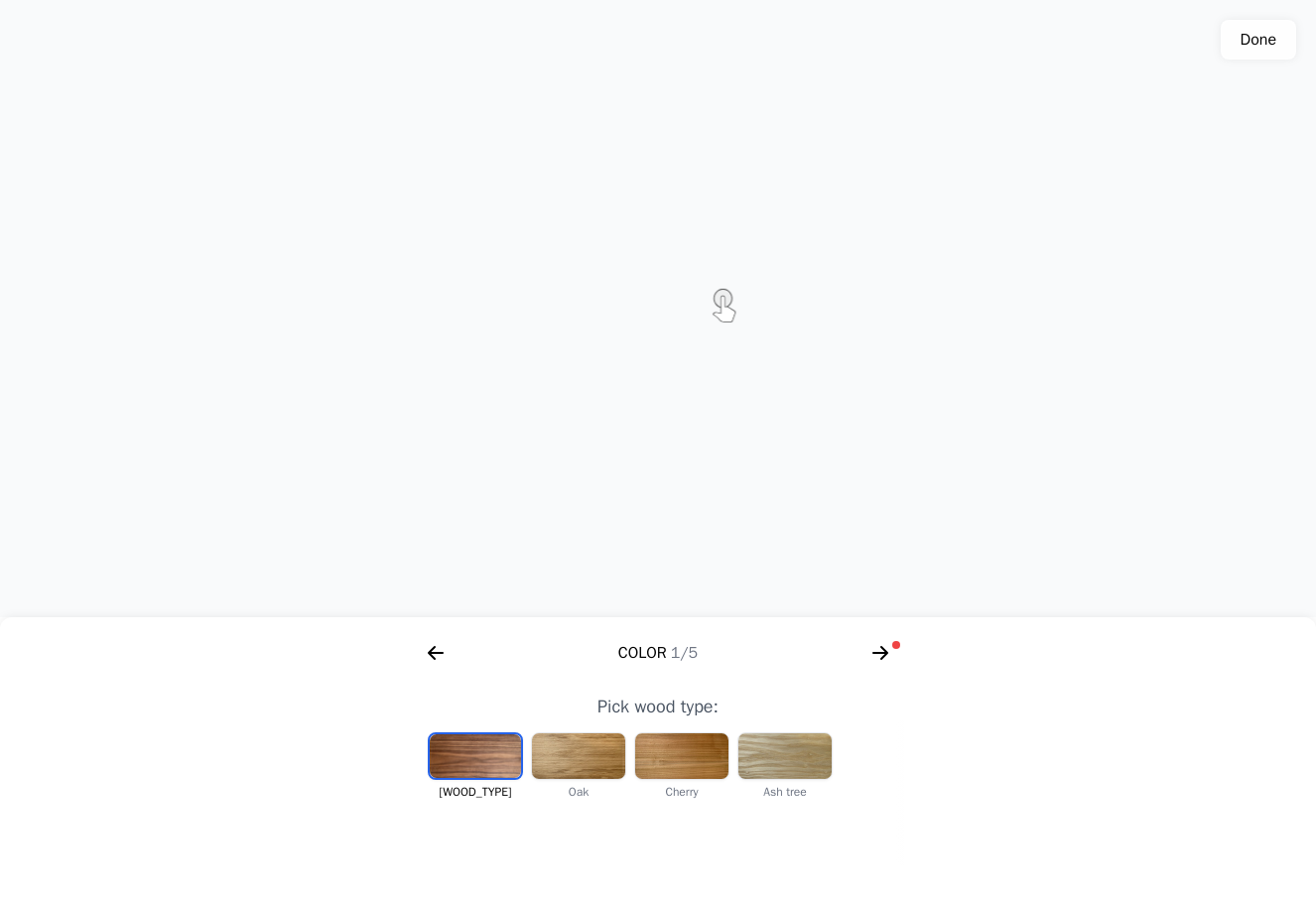 click 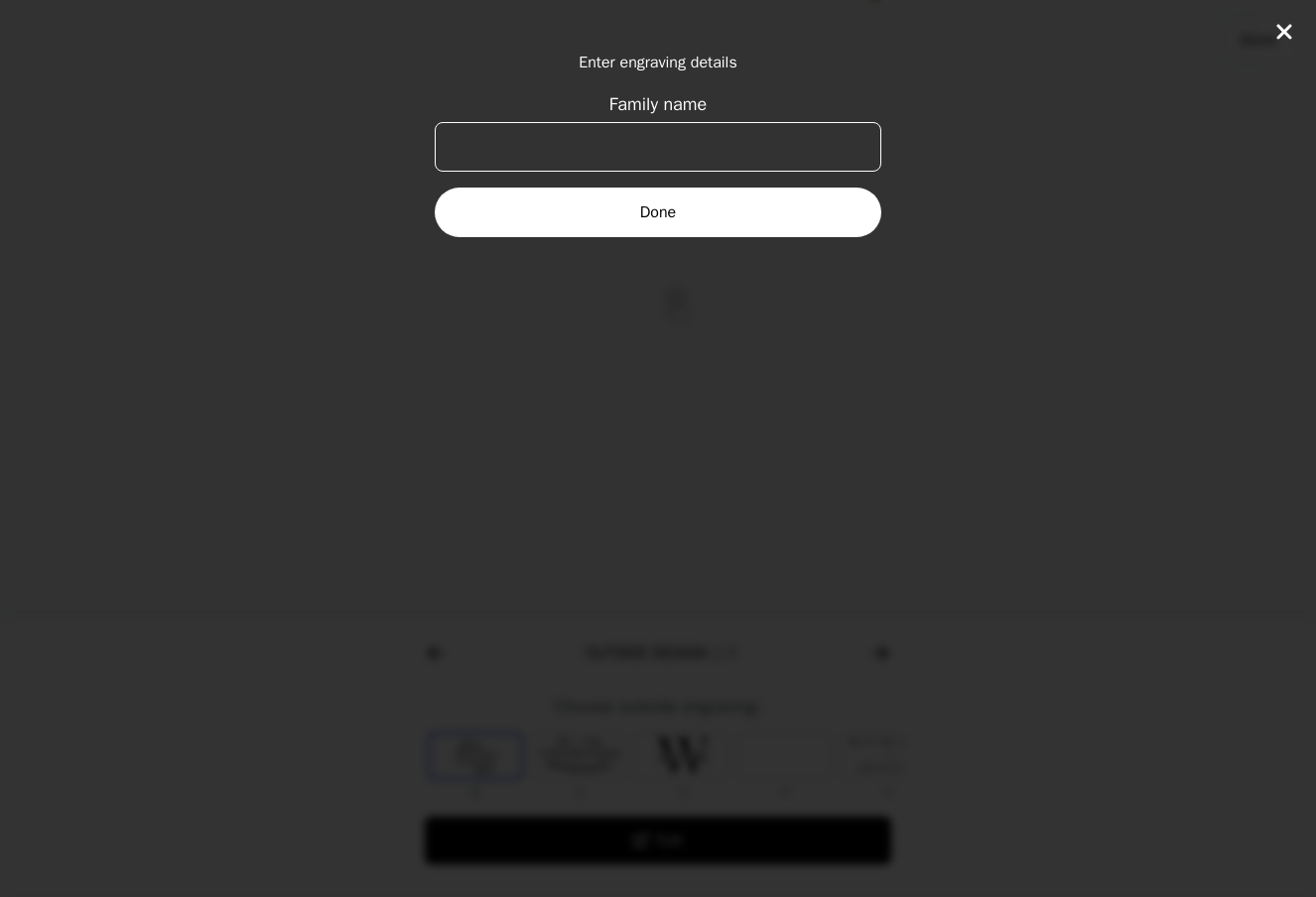 scroll, scrollTop: 0, scrollLeft: 762, axis: horizontal 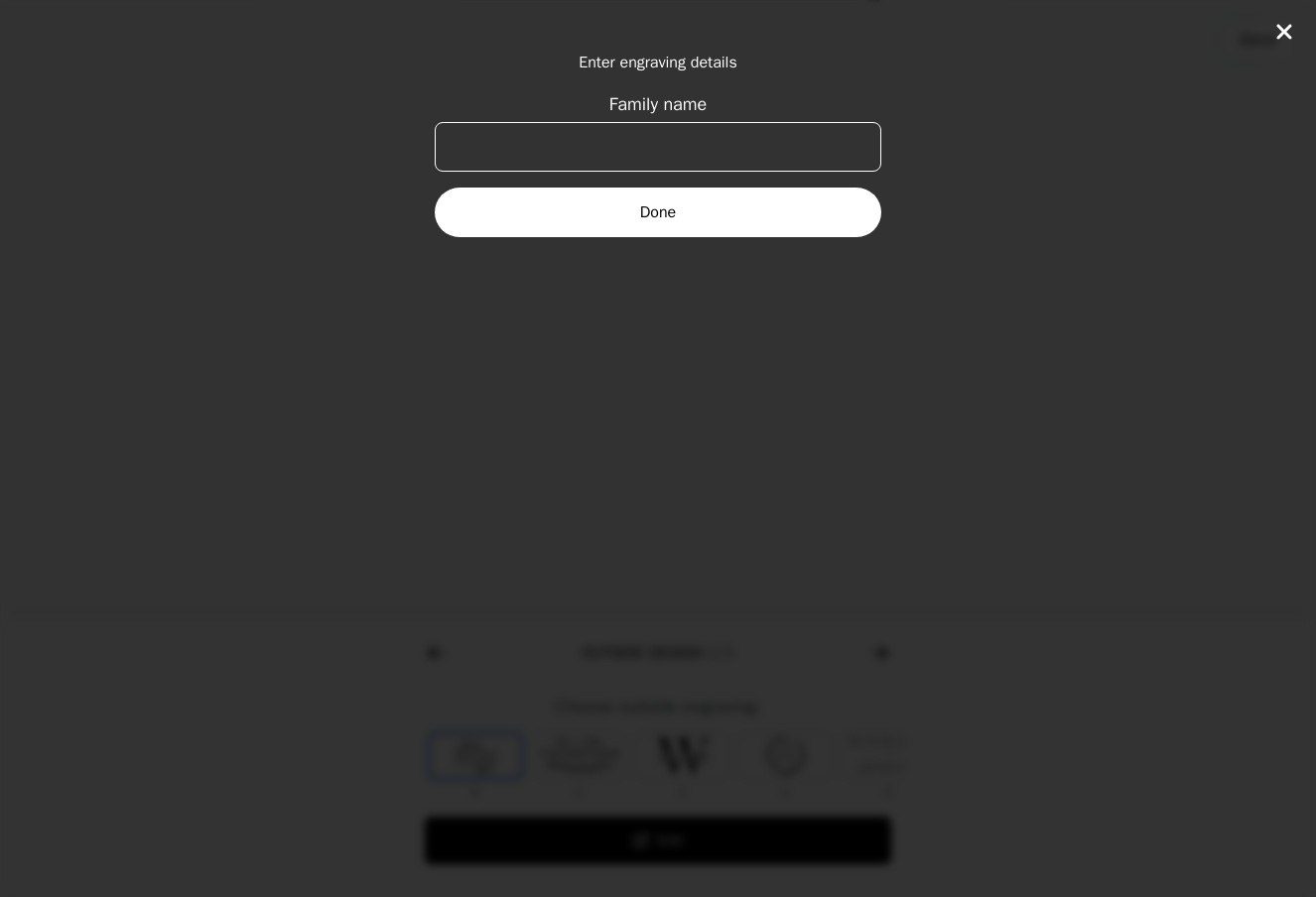 click on "Family name" at bounding box center [658, 147] 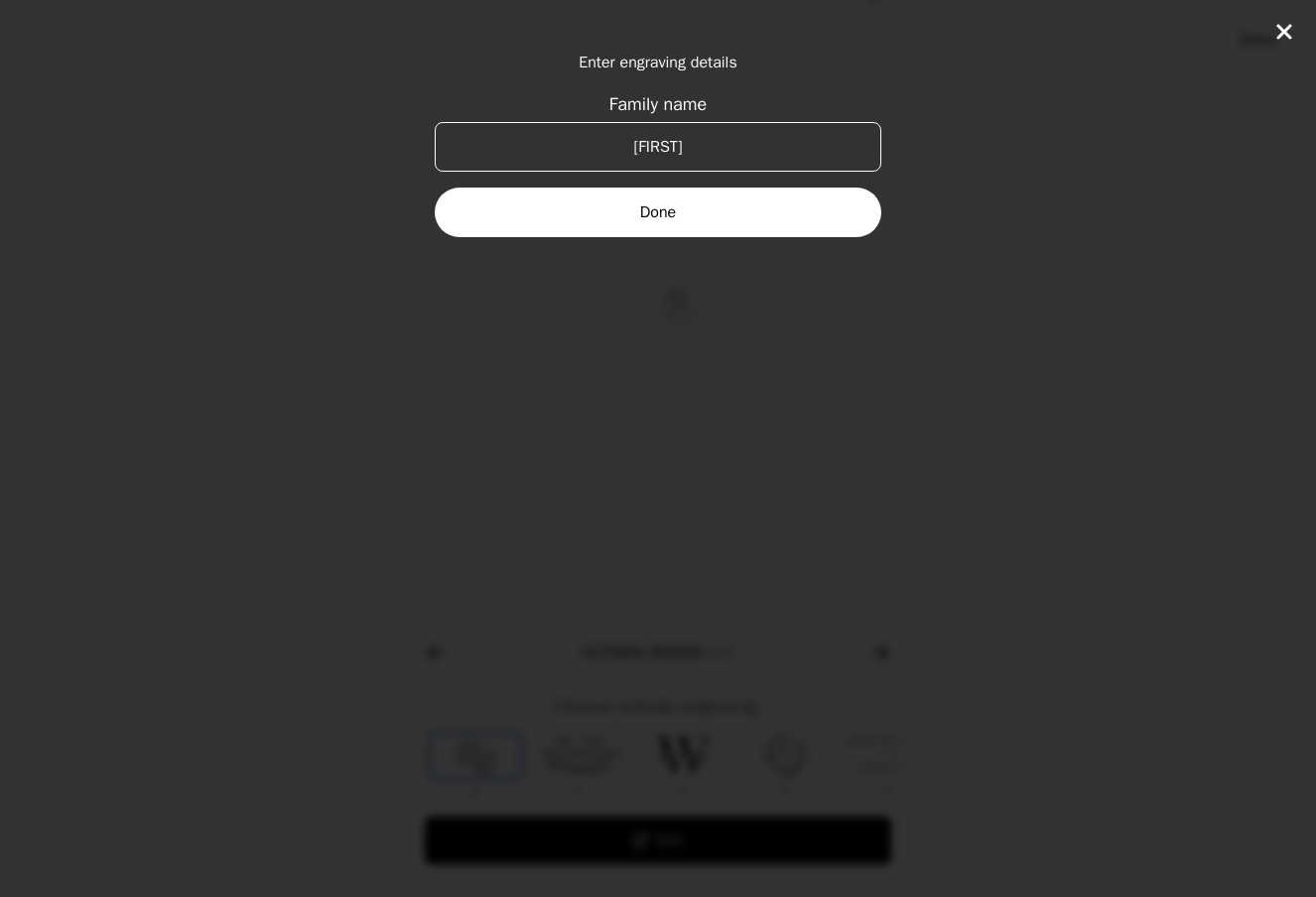 type on "[LAST]" 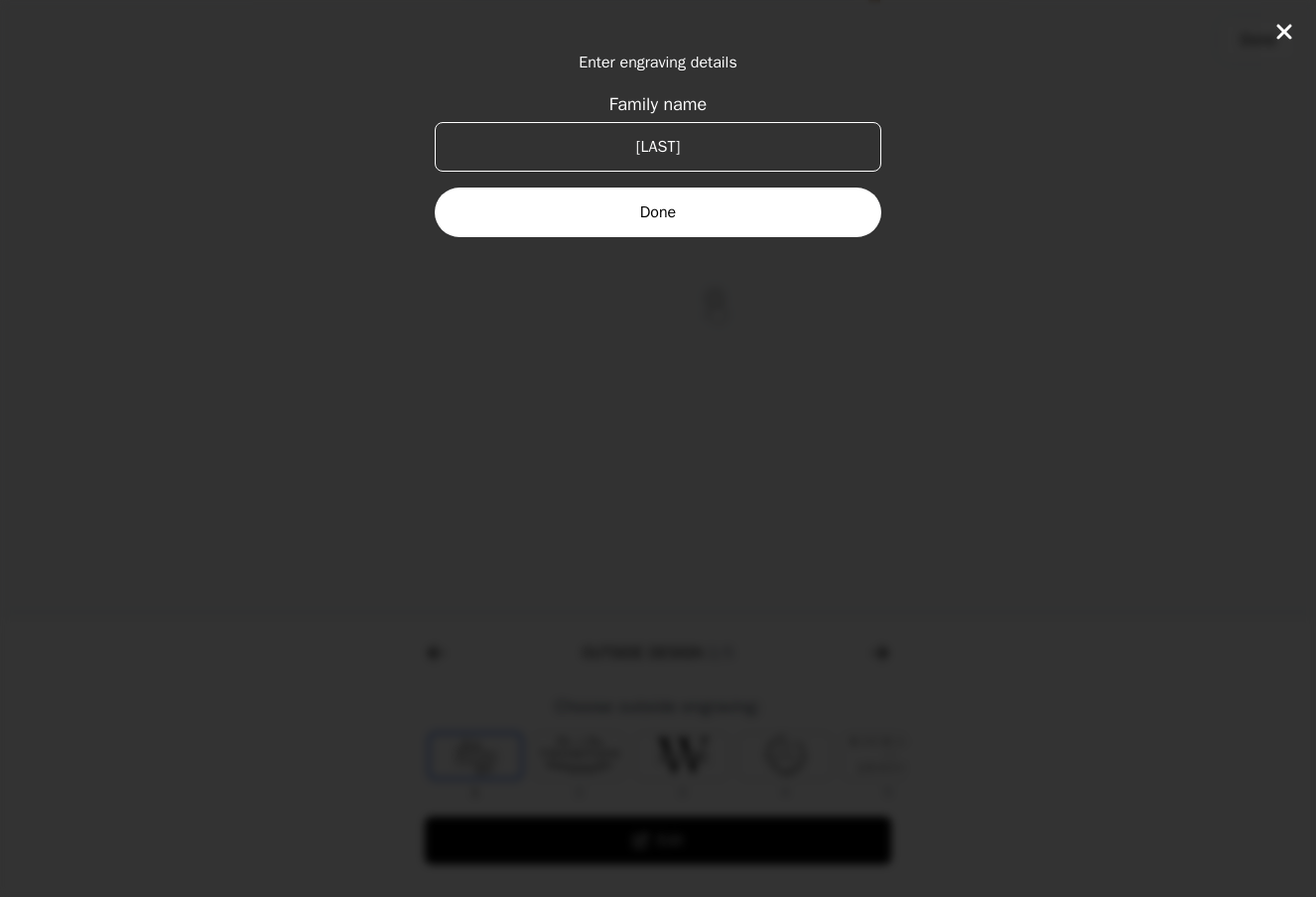 click on "Done" at bounding box center (658, 212) 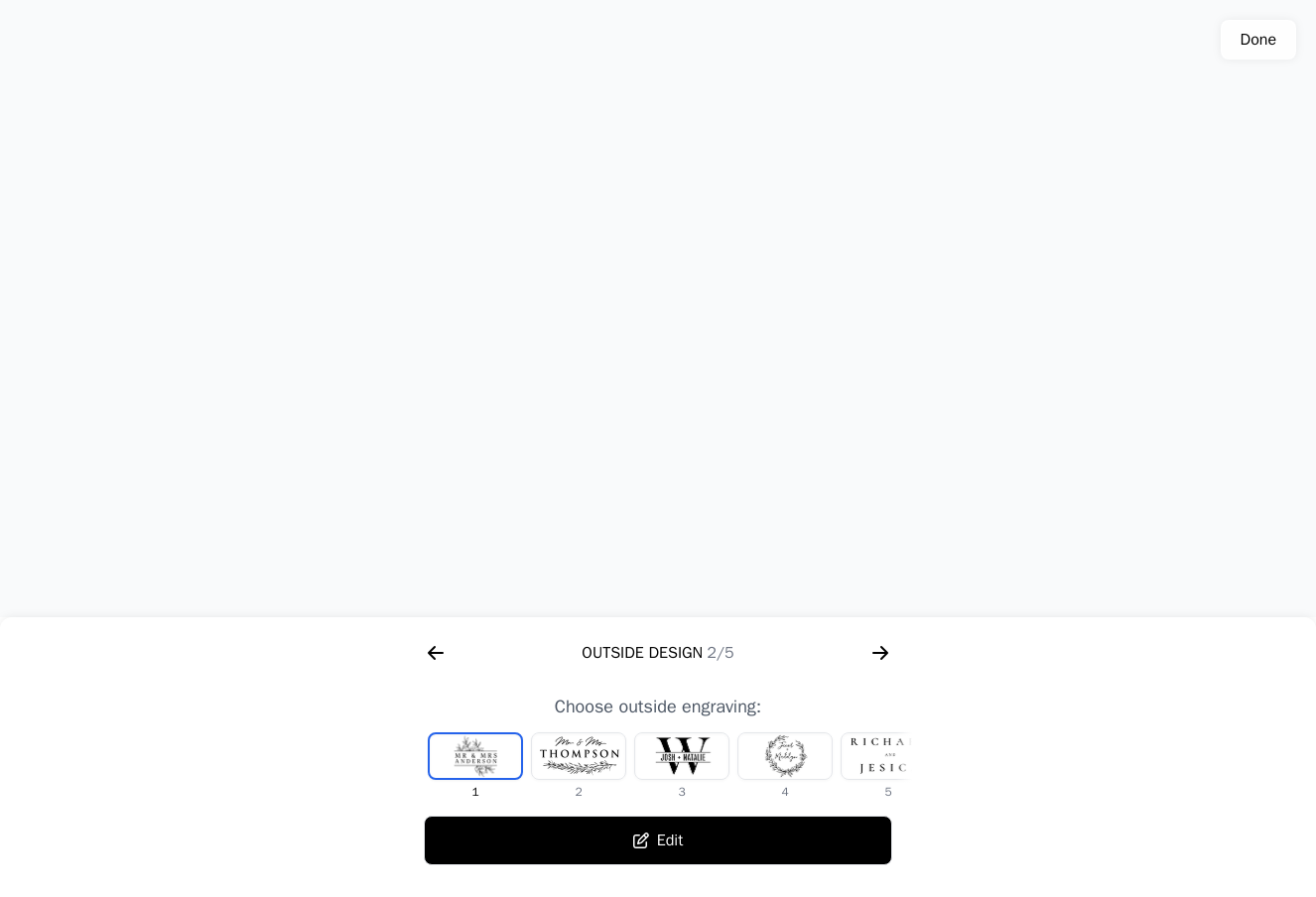 click at bounding box center [682, 756] 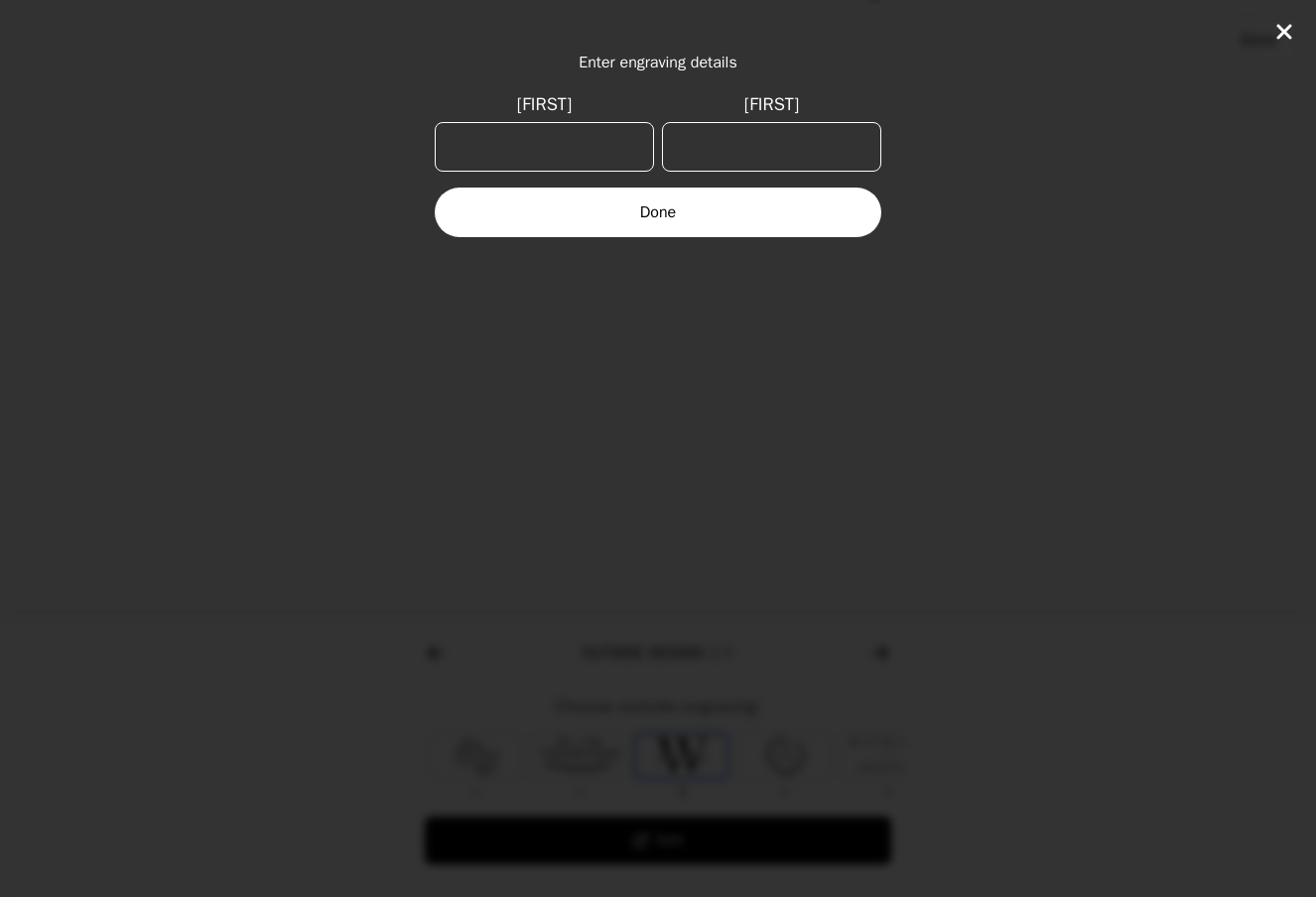 scroll, scrollTop: 0, scrollLeft: 24, axis: horizontal 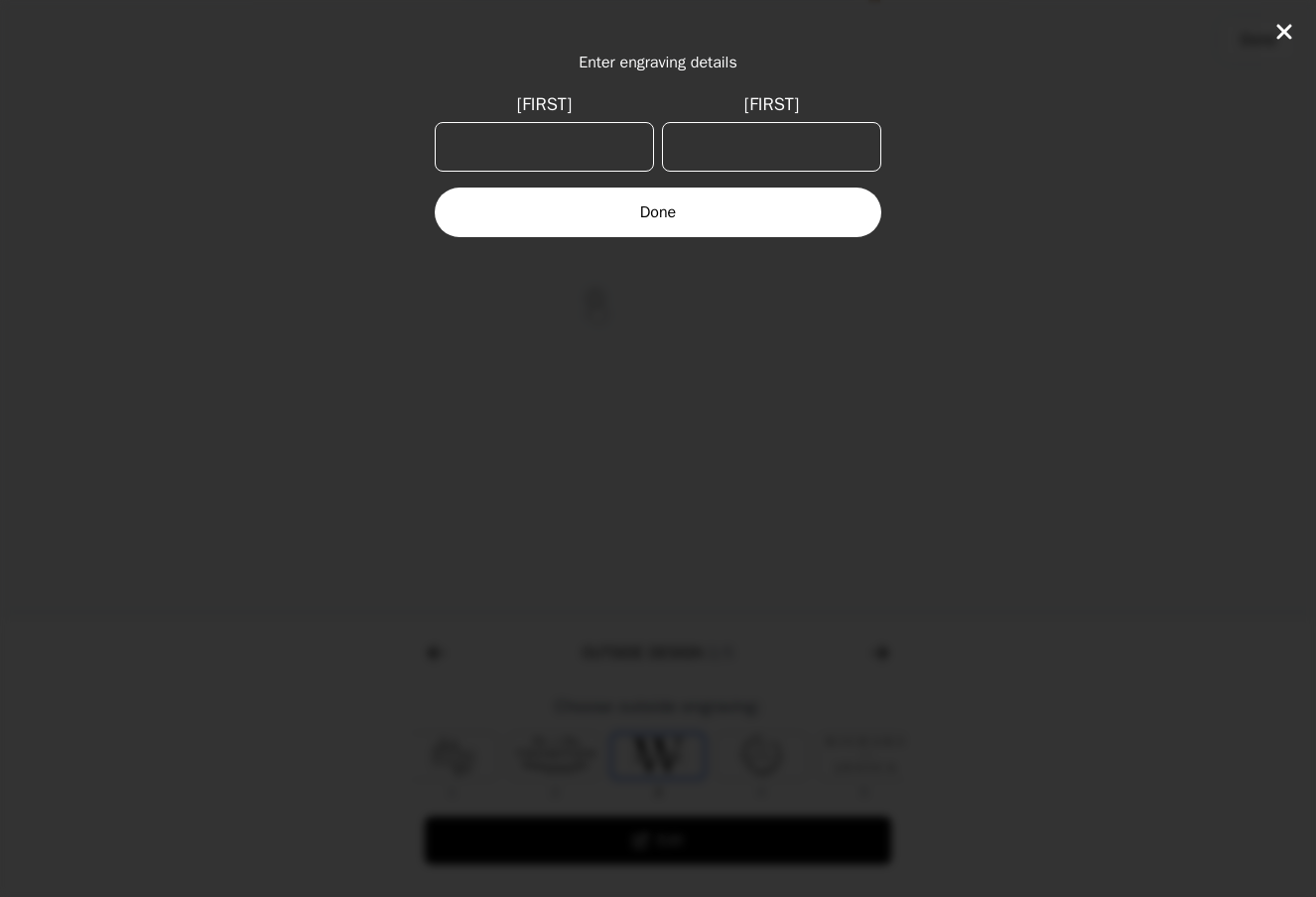click 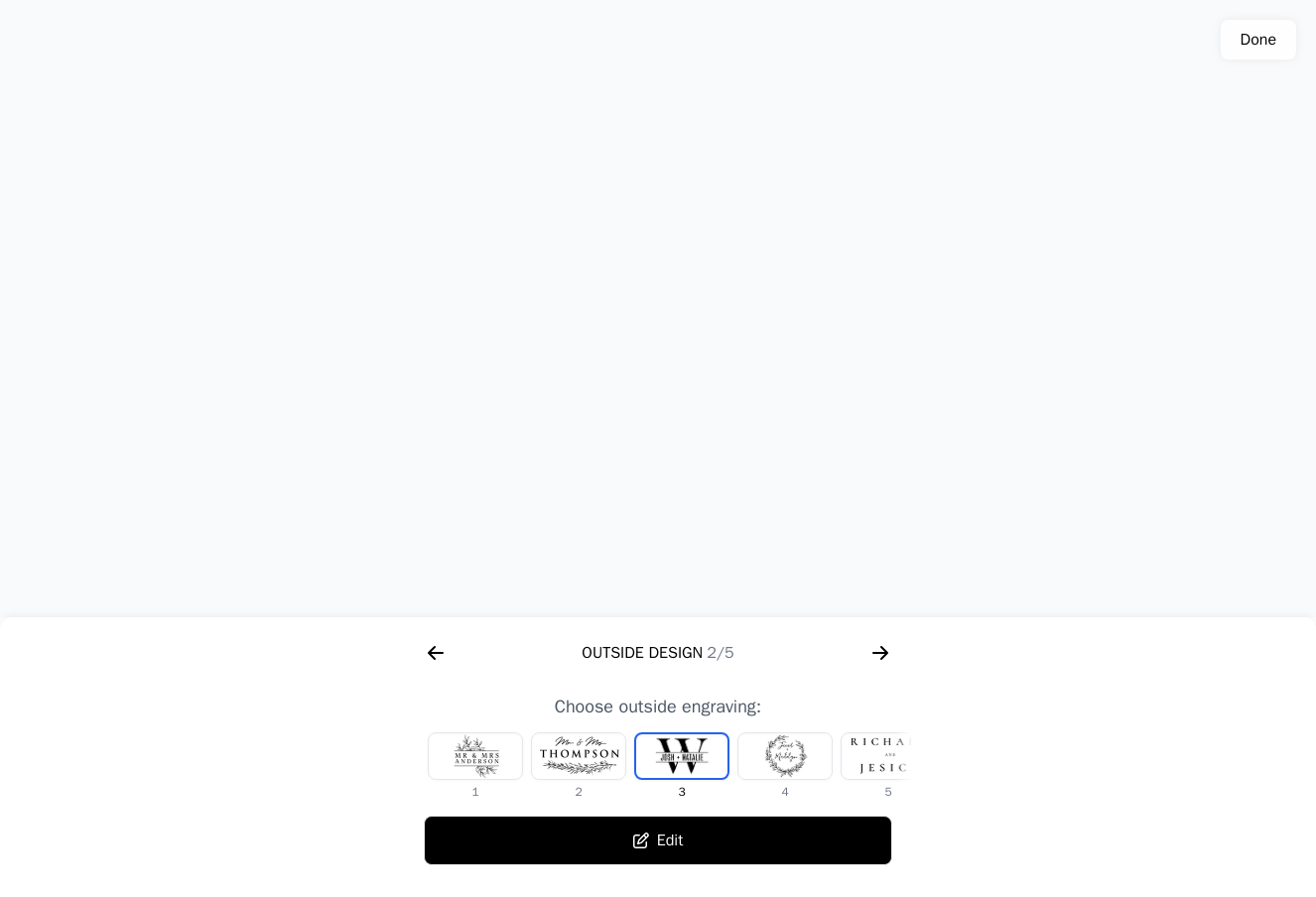 scroll, scrollTop: 0, scrollLeft: 5, axis: horizontal 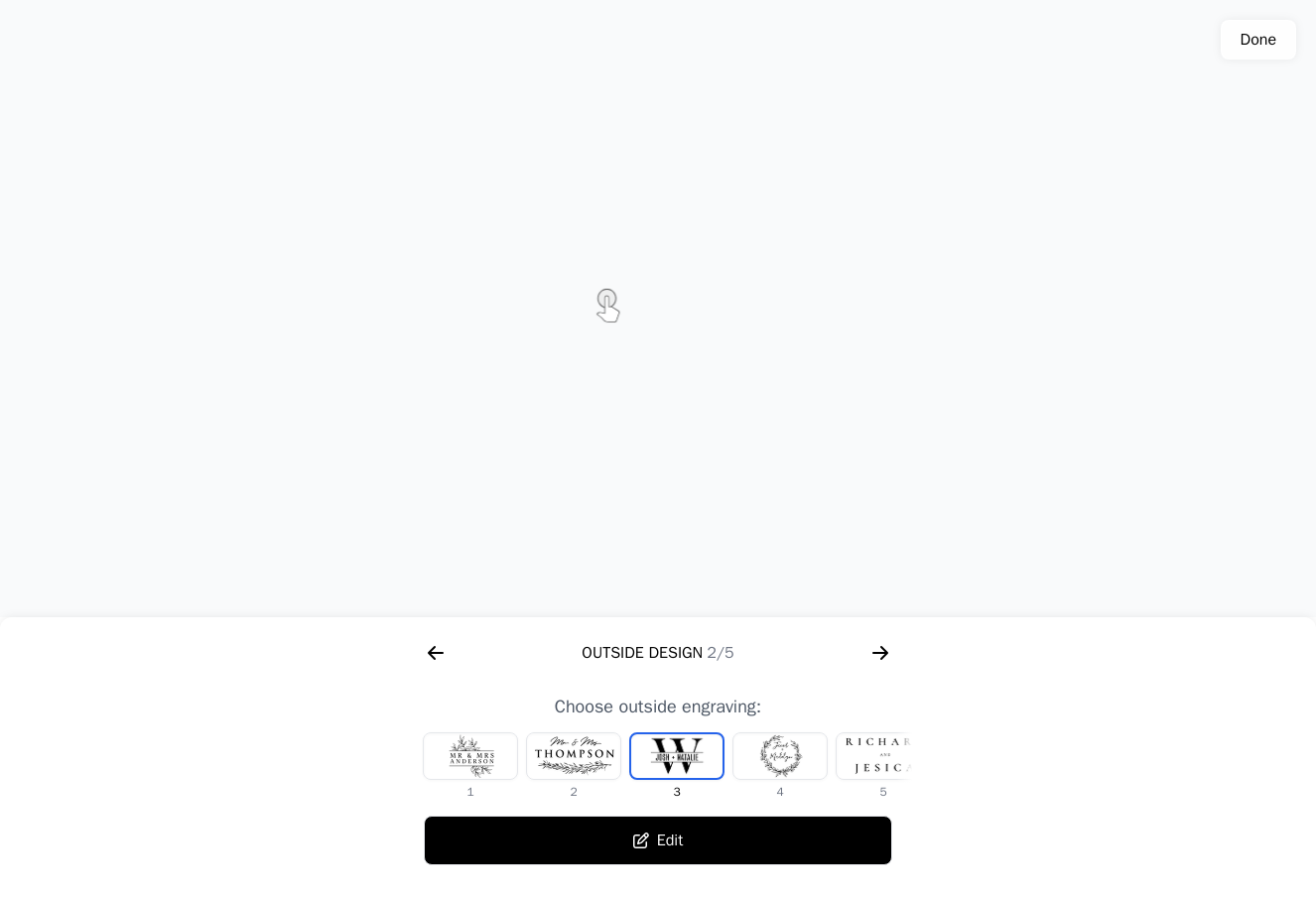 click at bounding box center (780, 756) 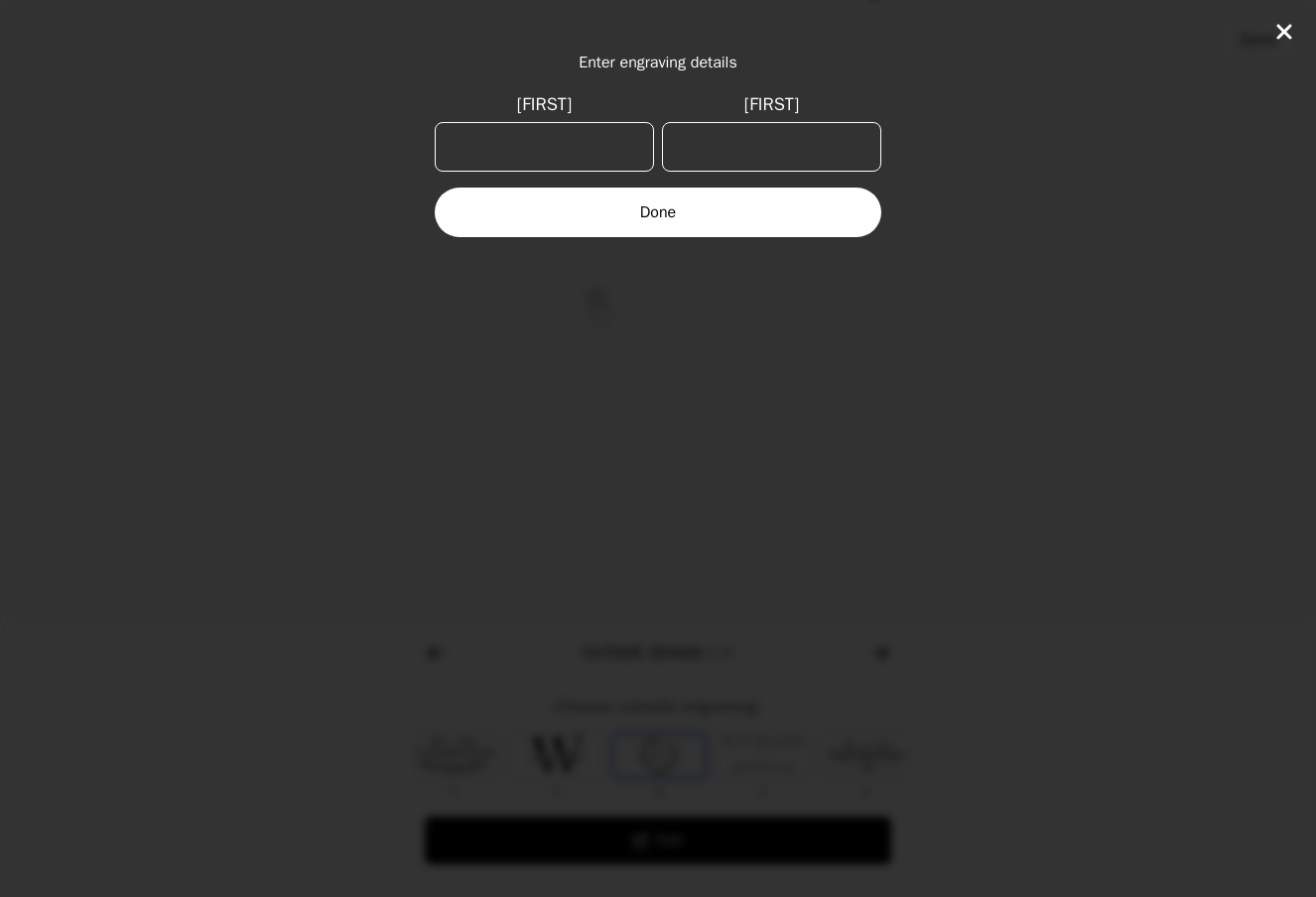 scroll, scrollTop: 0, scrollLeft: 127, axis: horizontal 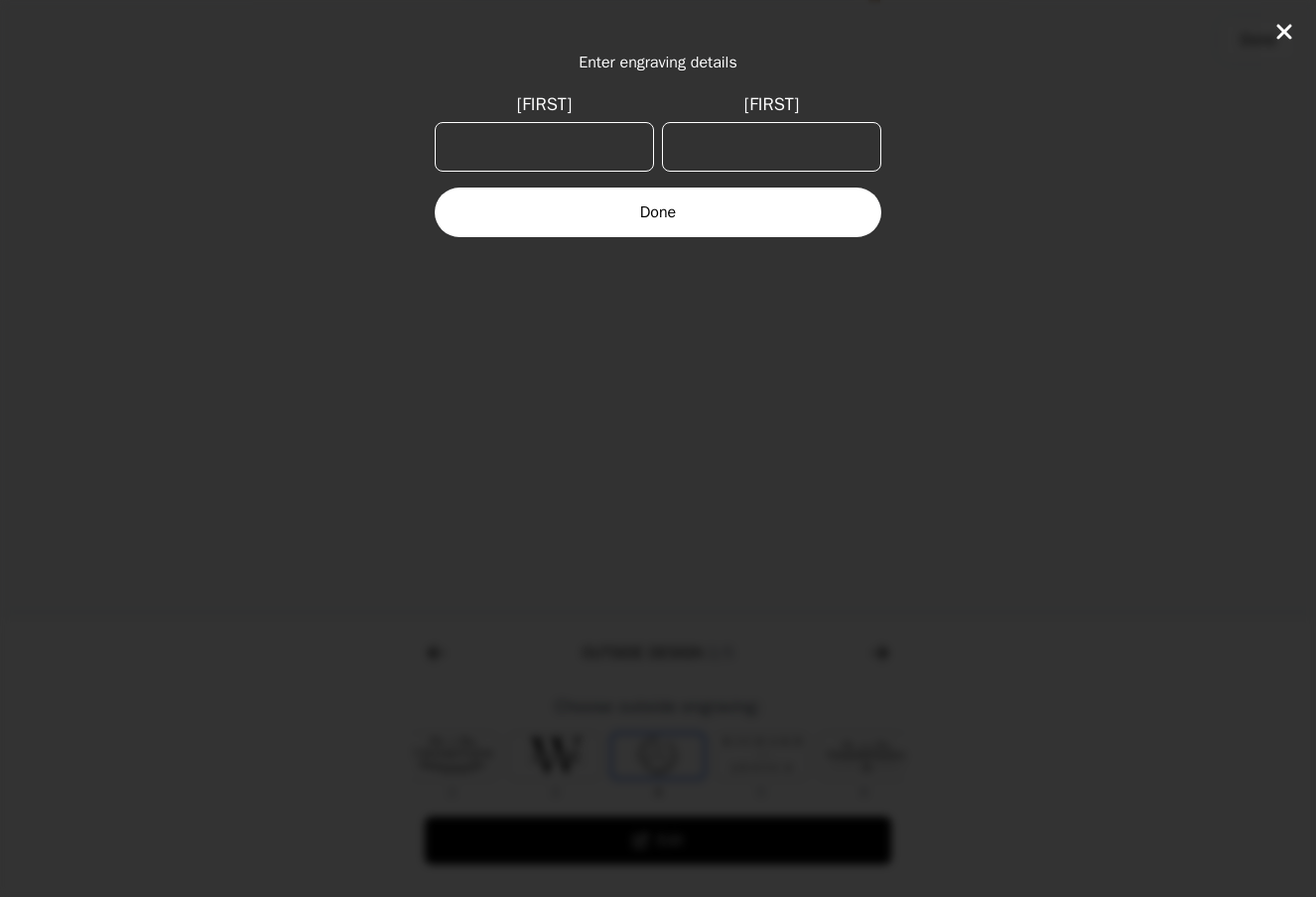 click on "[FIRST]" at bounding box center [544, 147] 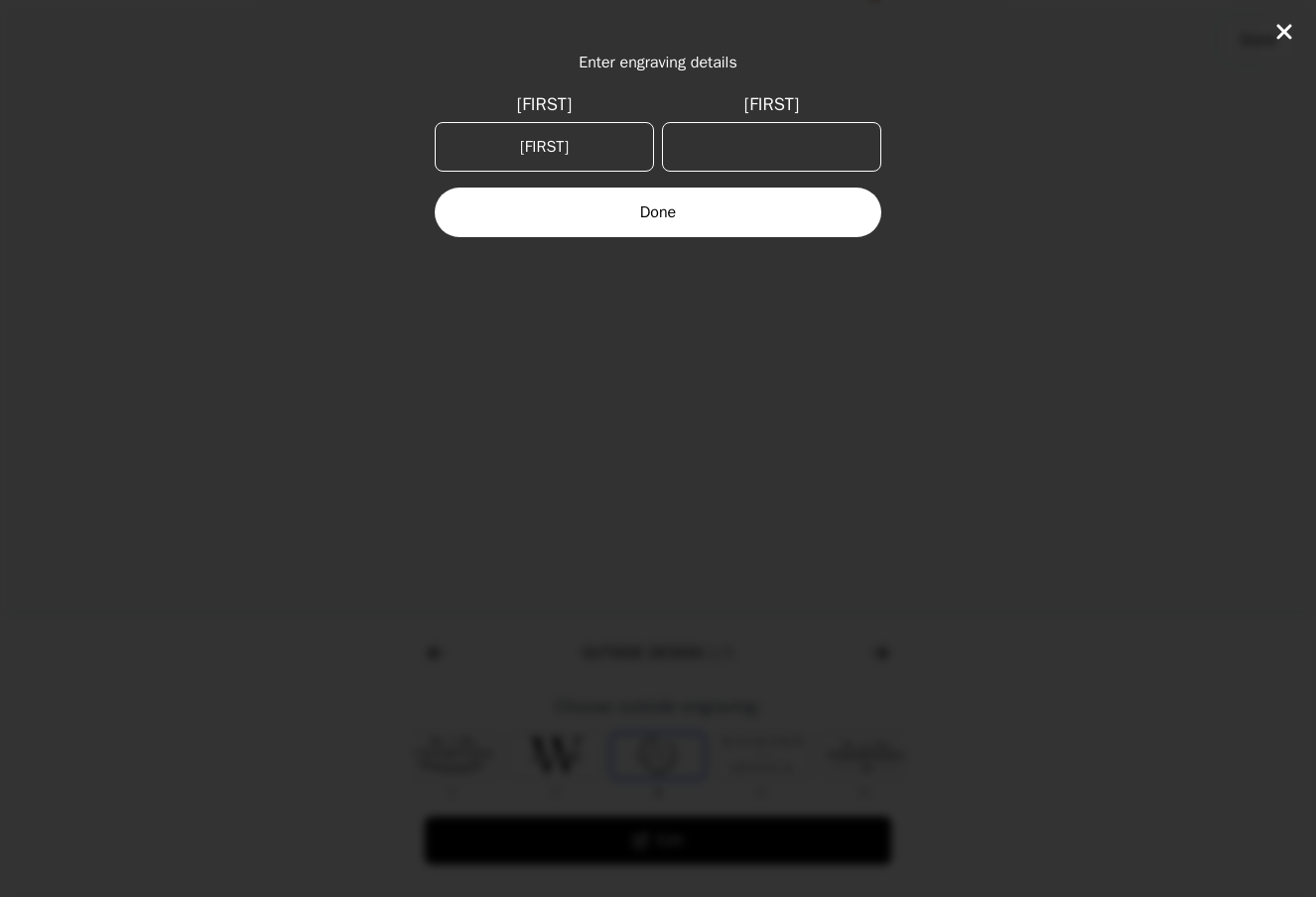 type on "[FIRST]" 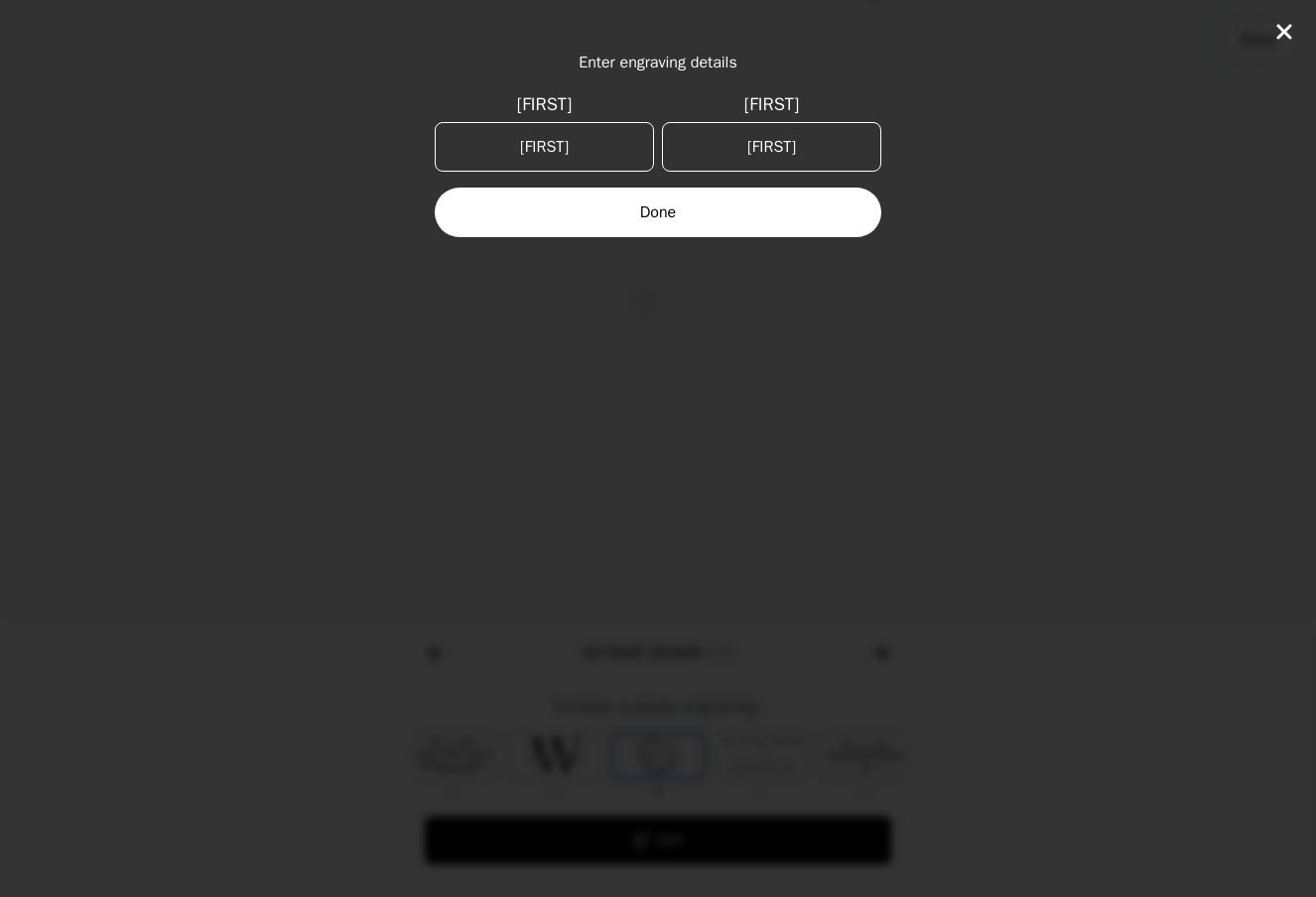 type on "[FIRST]" 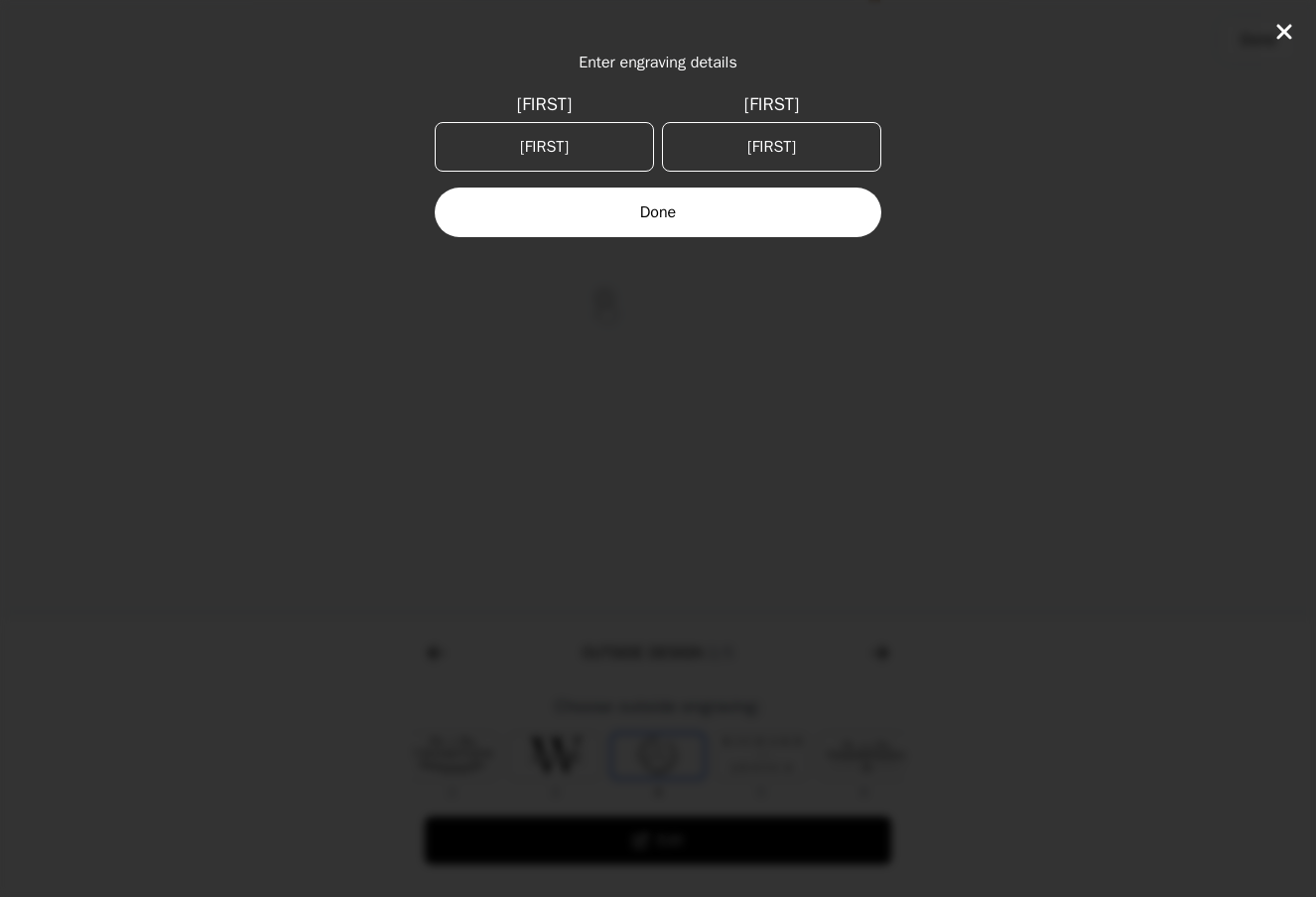 click on "Done" at bounding box center [658, 212] 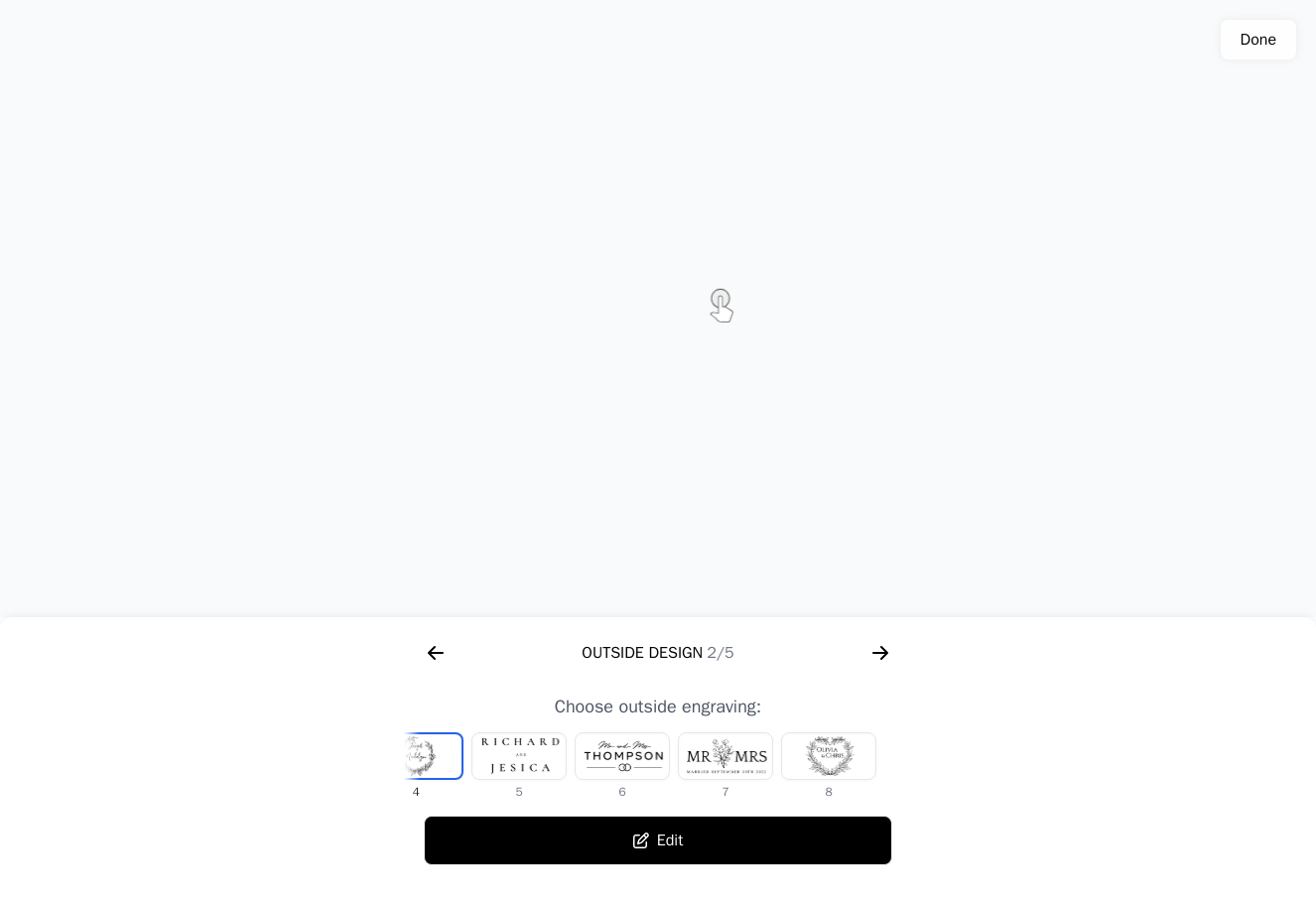 scroll, scrollTop: 0, scrollLeft: 369, axis: horizontal 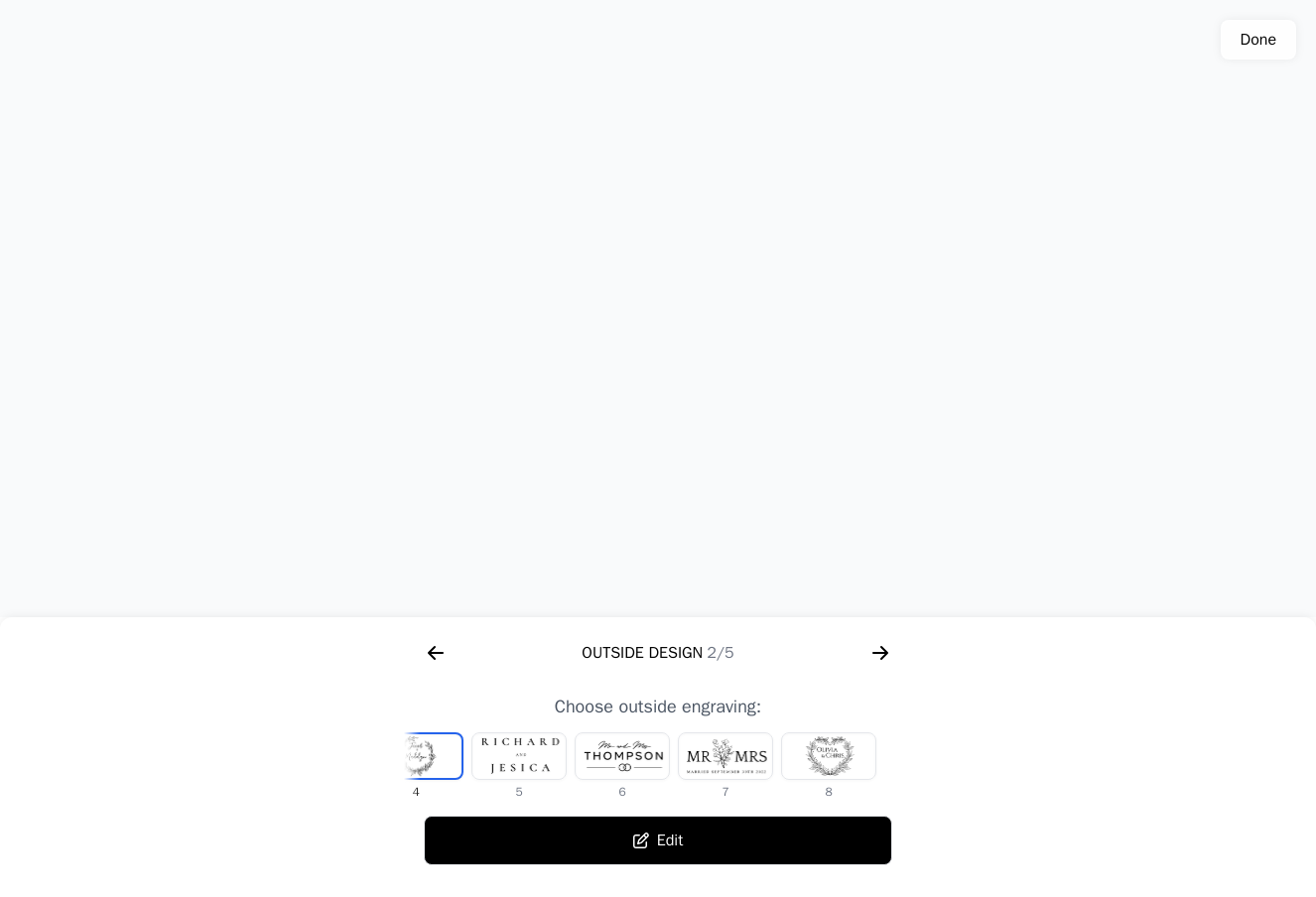 click at bounding box center [829, 756] 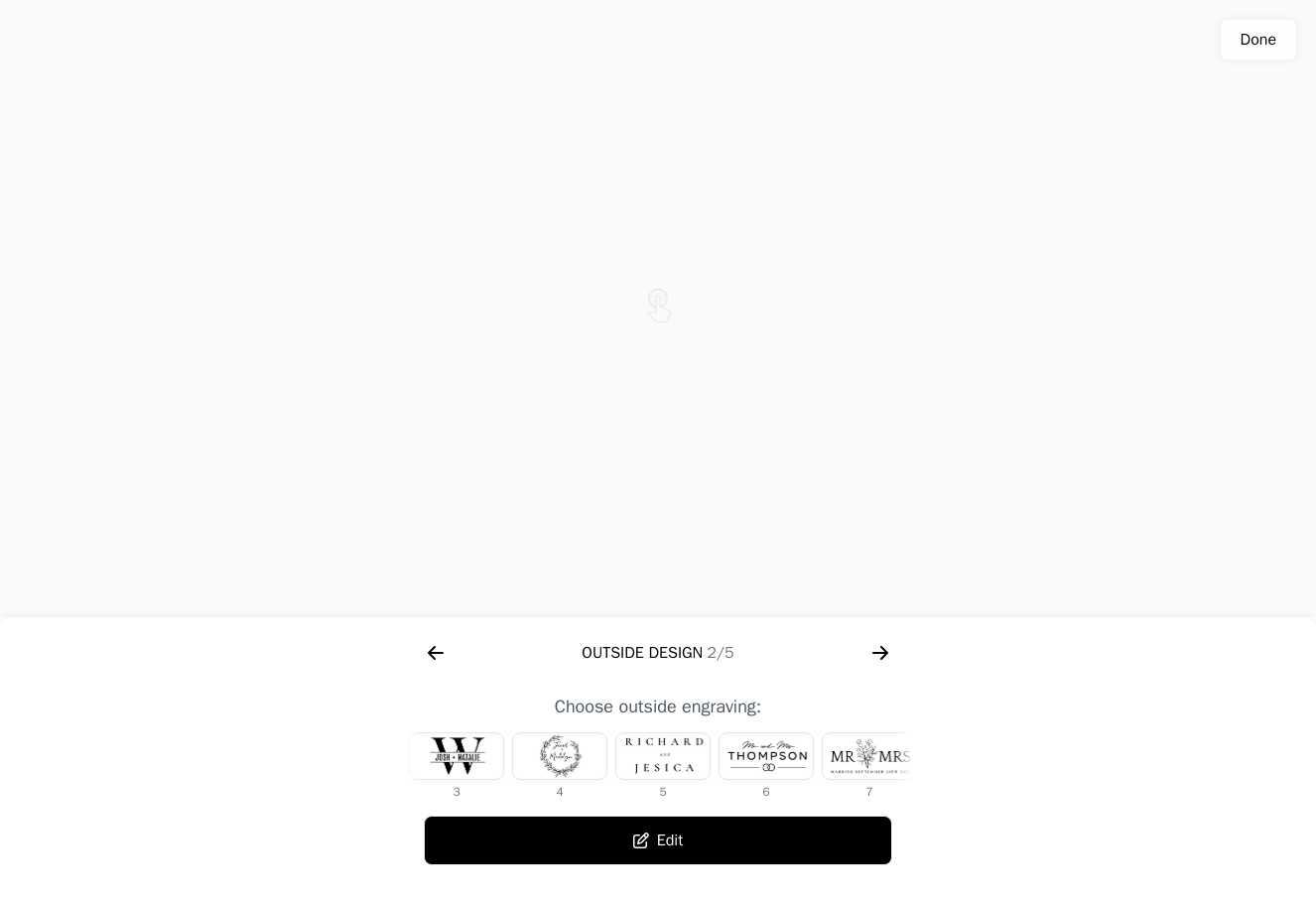 scroll, scrollTop: 0, scrollLeft: 224, axis: horizontal 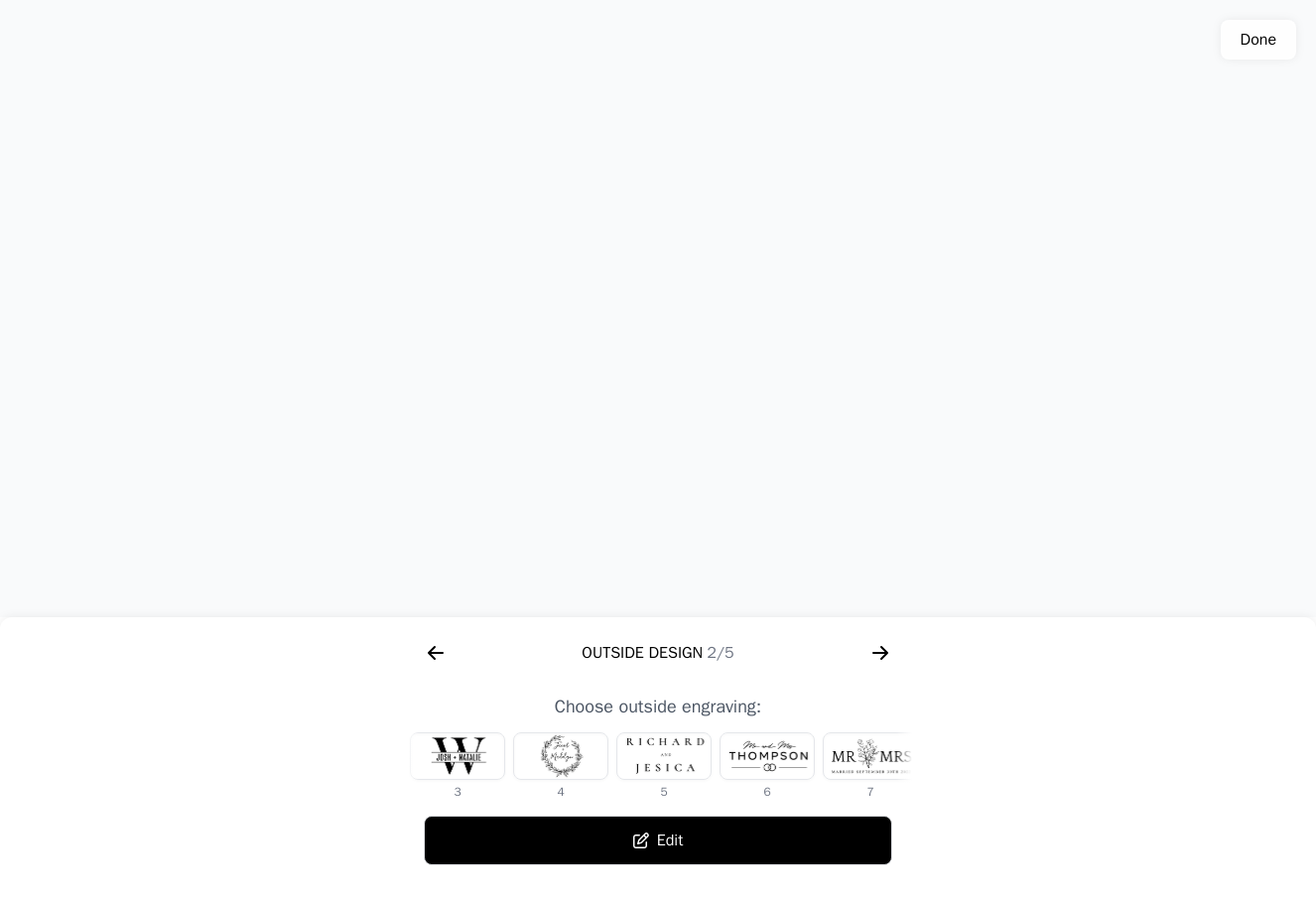 click 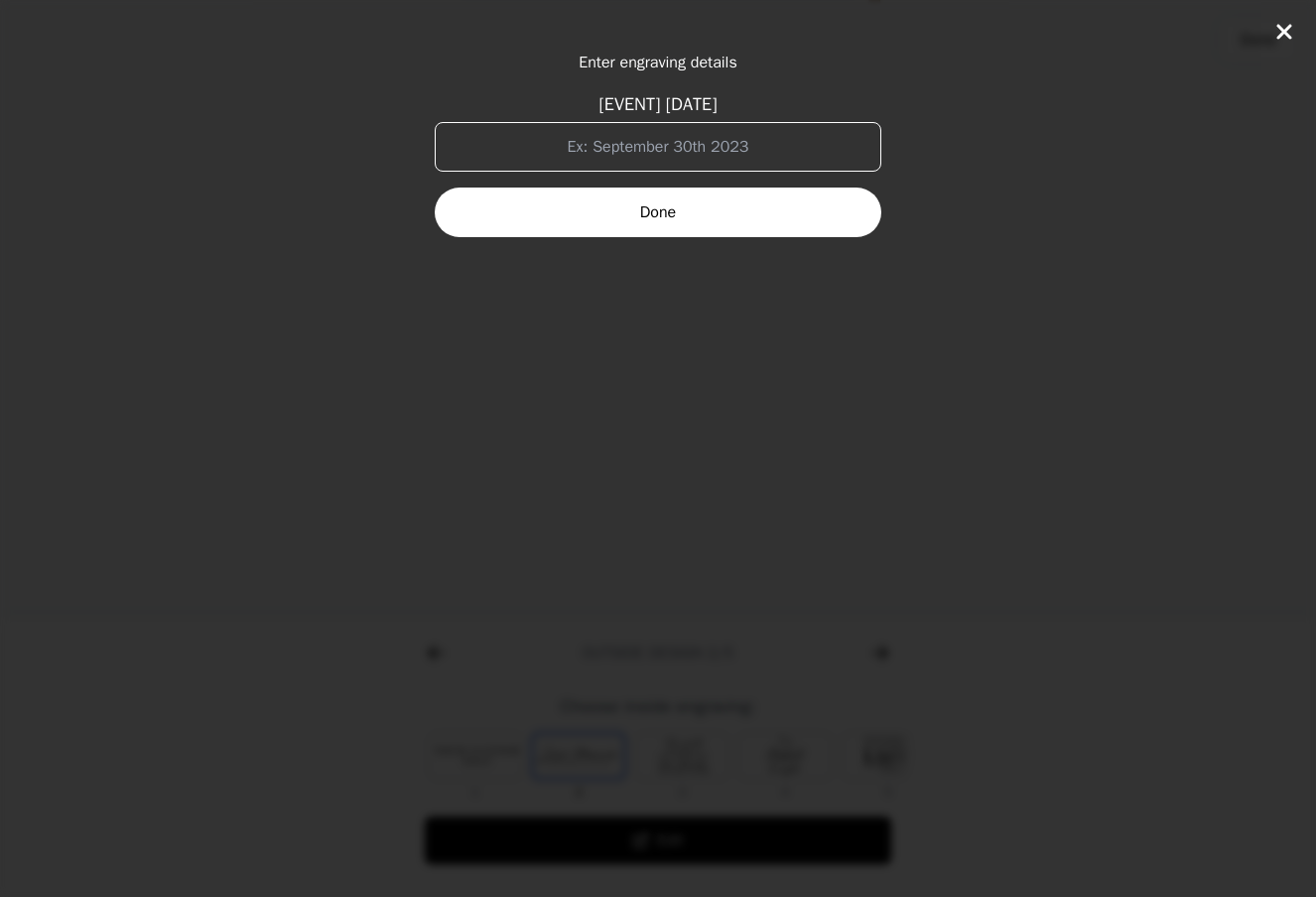 scroll, scrollTop: 0, scrollLeft: 1270, axis: horizontal 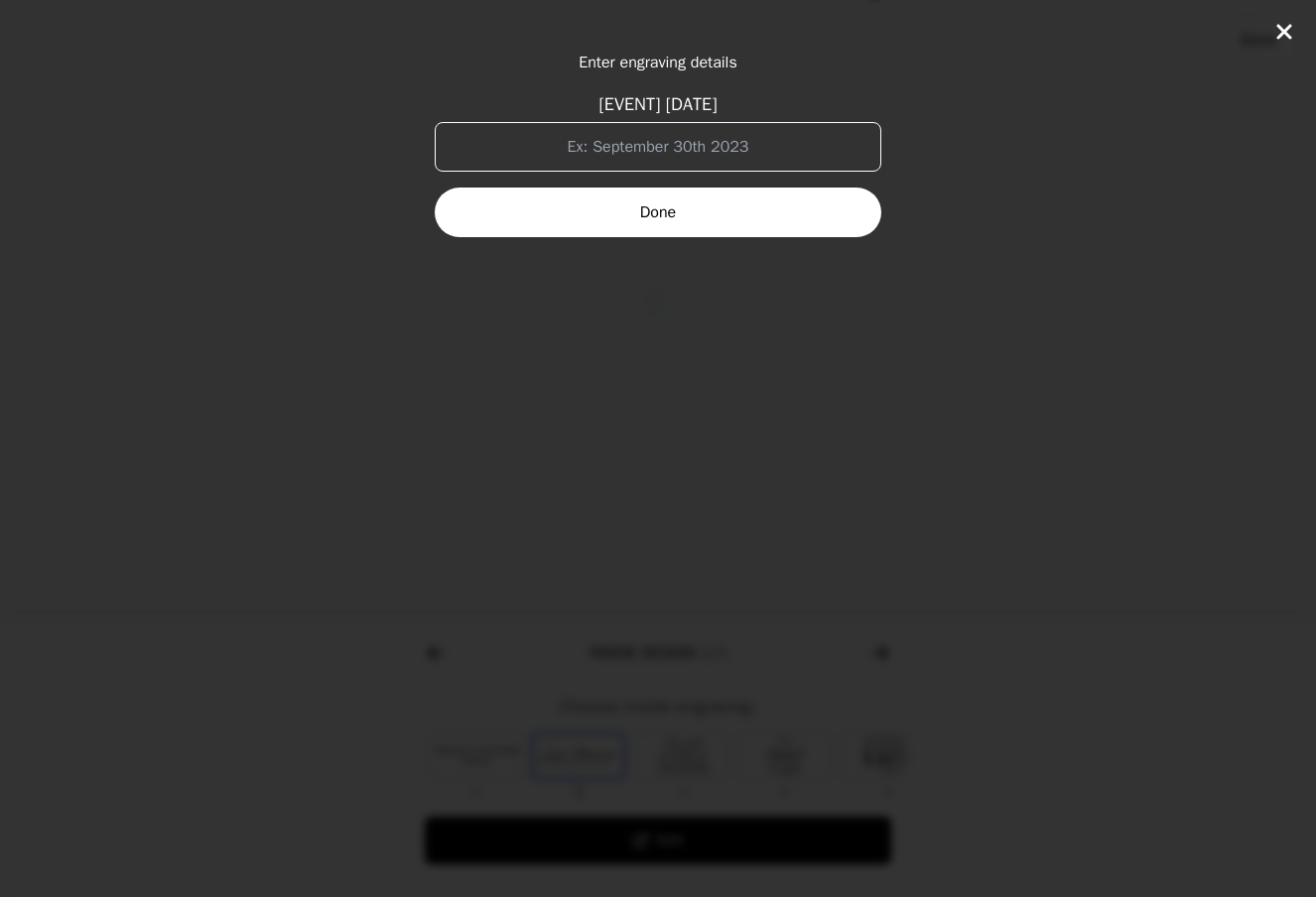 click on "[EVENT] [DATE]" at bounding box center [658, 147] 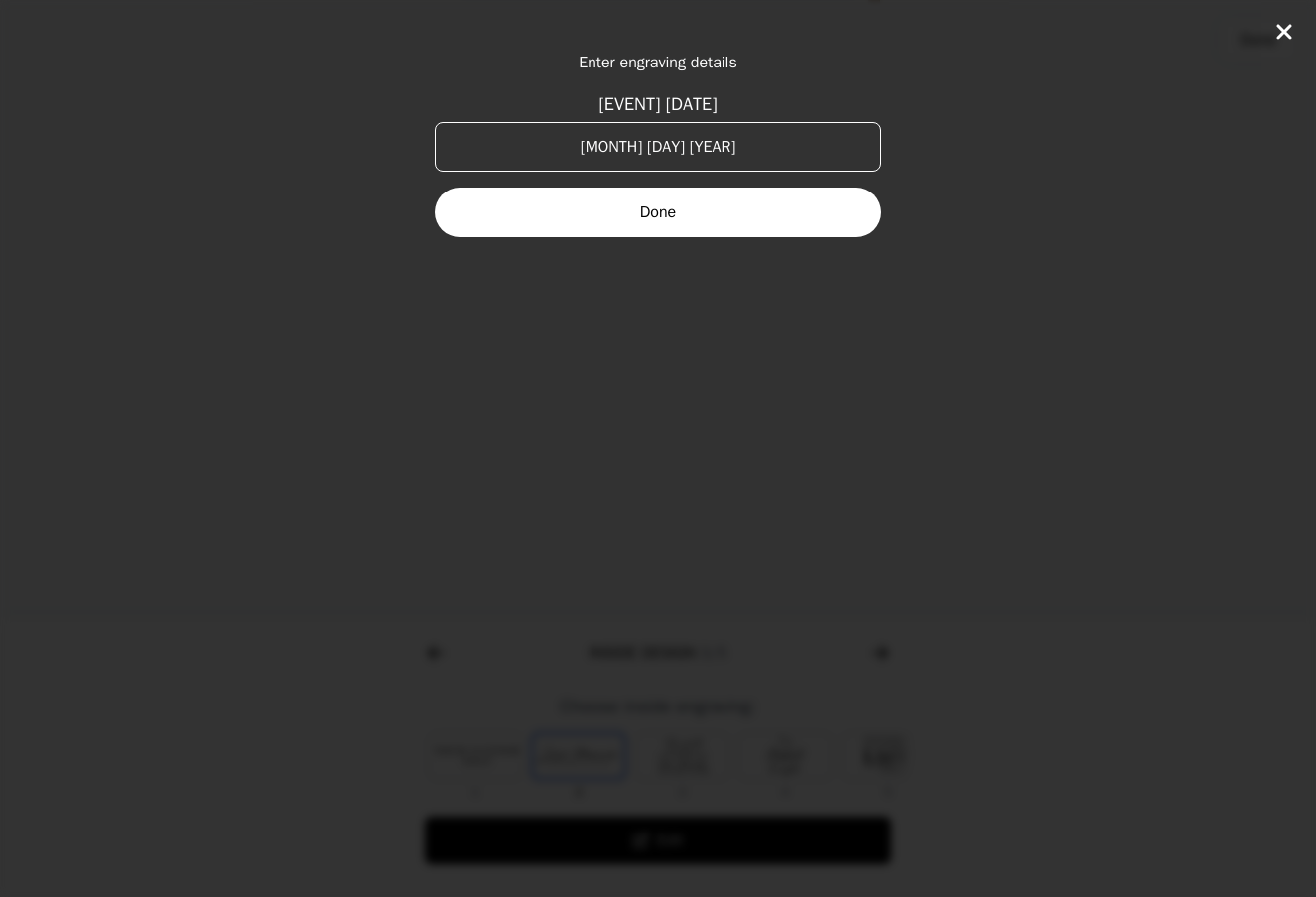 type on "[MONTH] [DAY] [YEAR]" 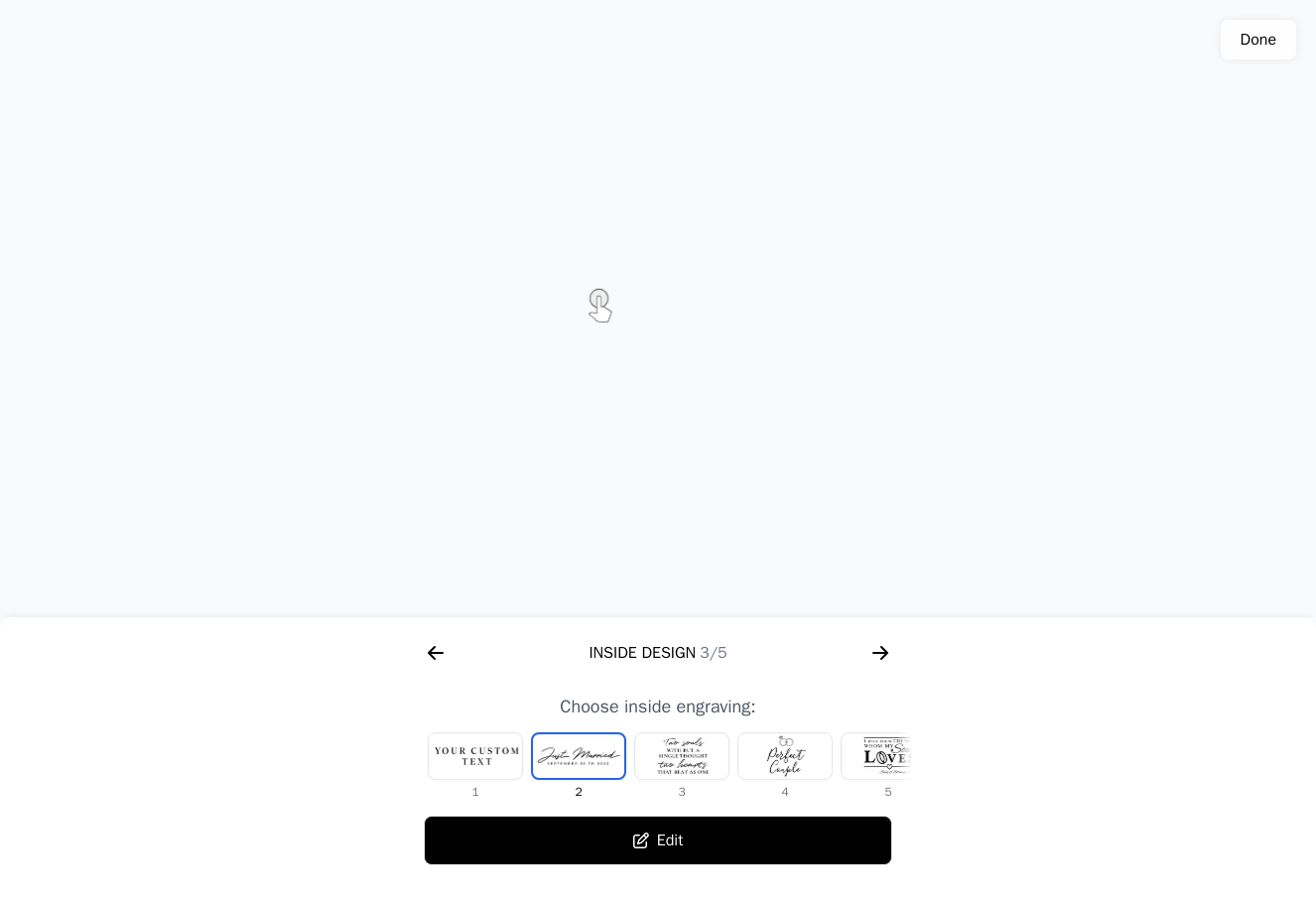 click 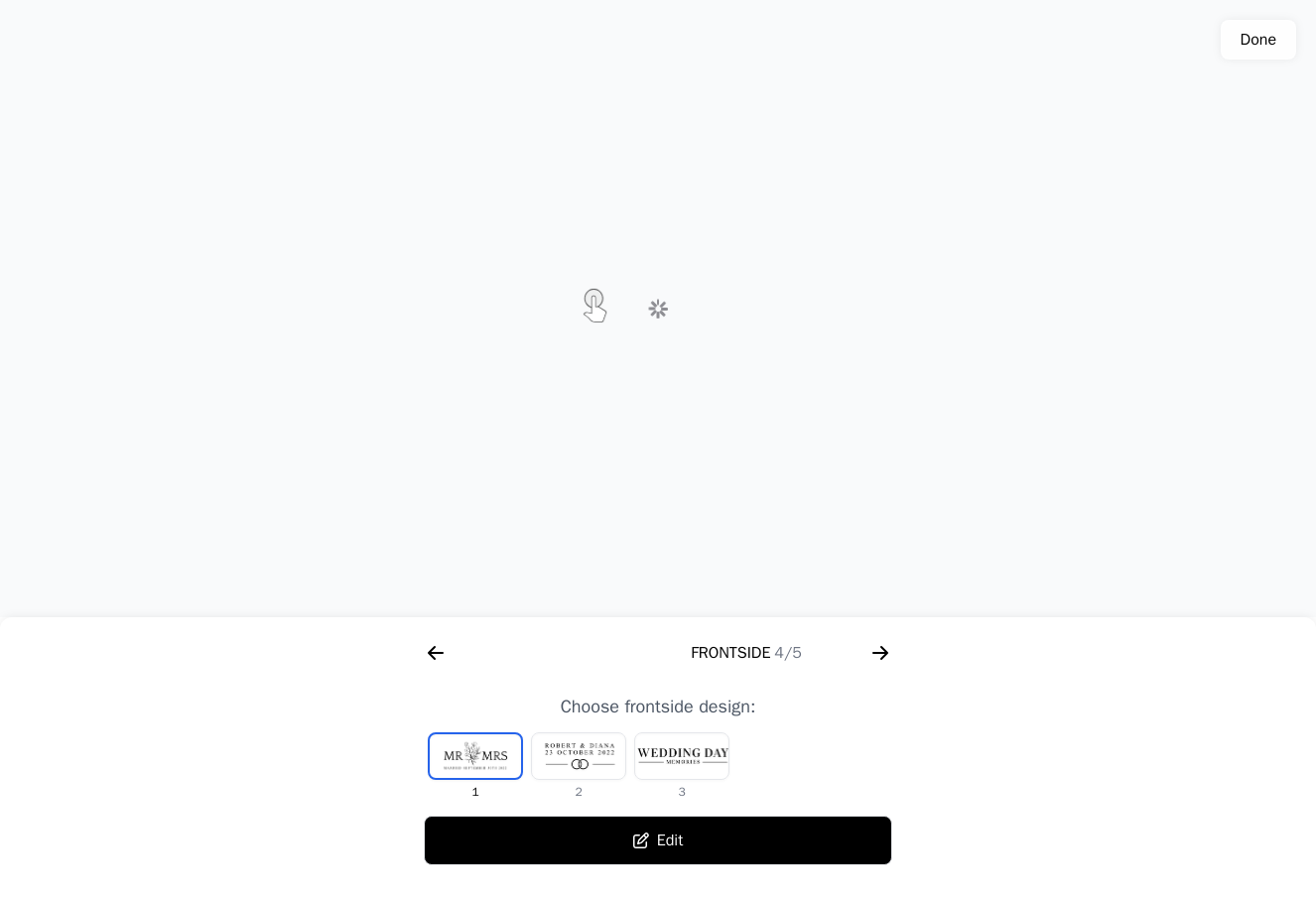 scroll, scrollTop: 0, scrollLeft: 1778, axis: horizontal 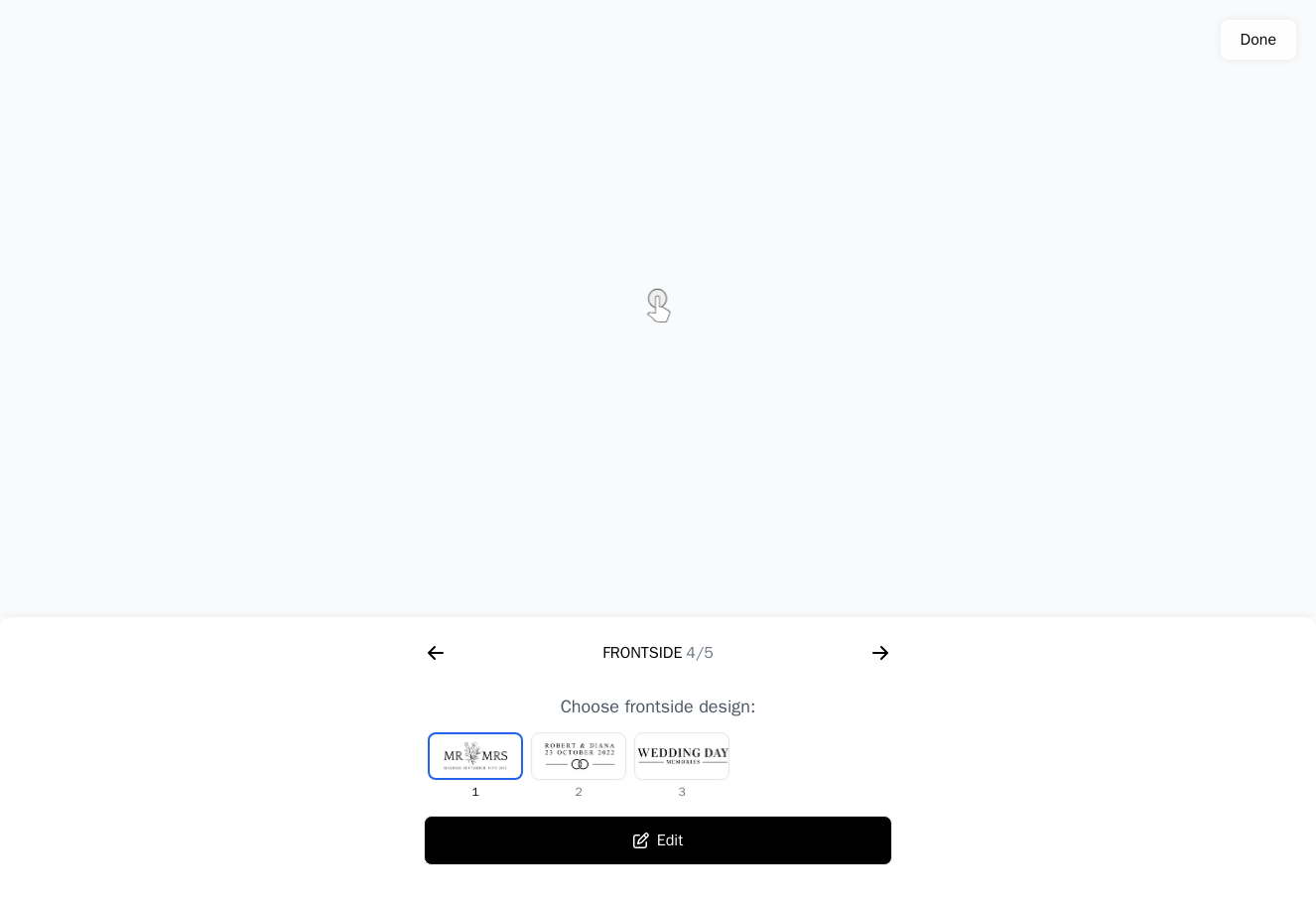 click at bounding box center (579, 756) 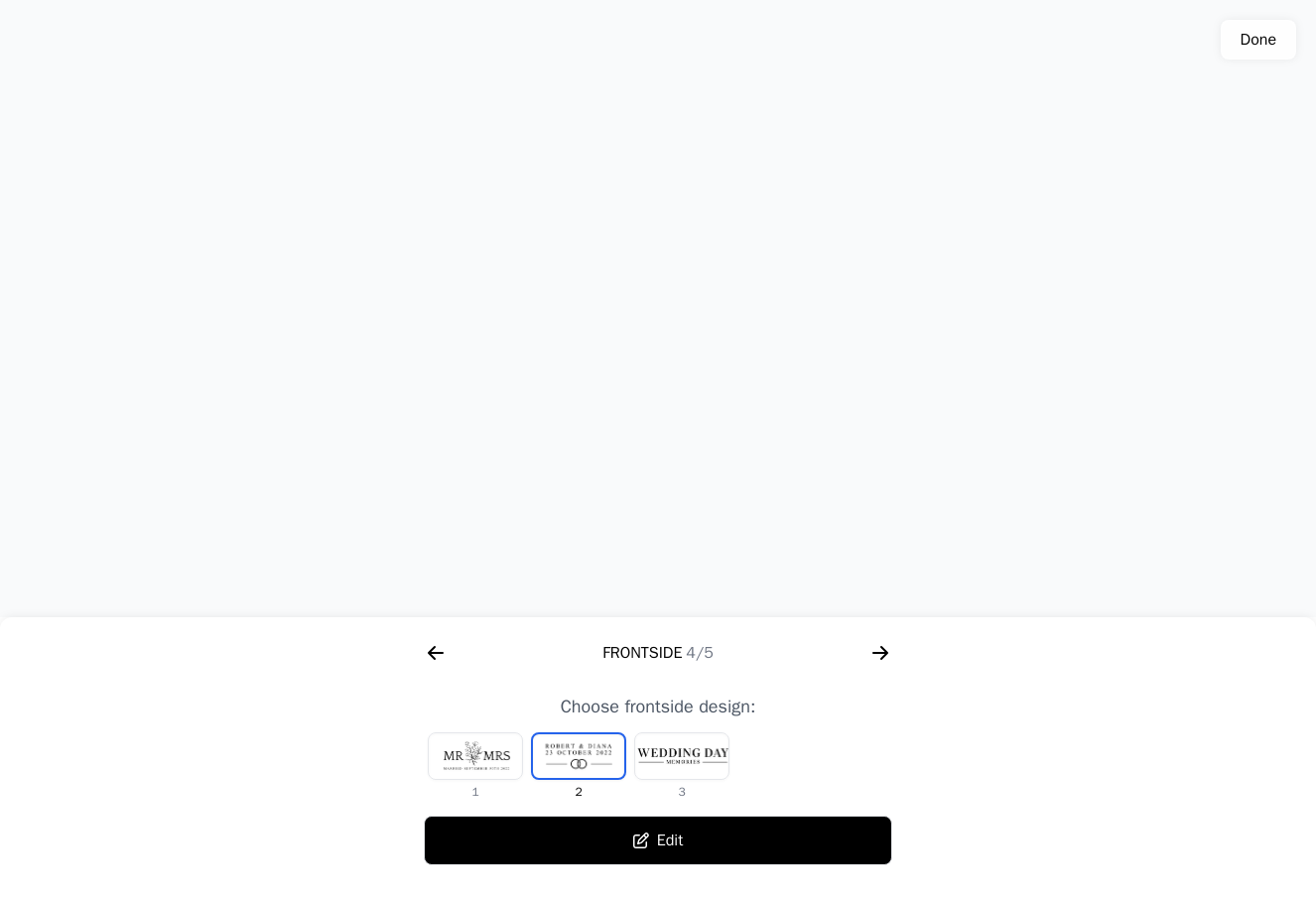 click at bounding box center [475, 756] 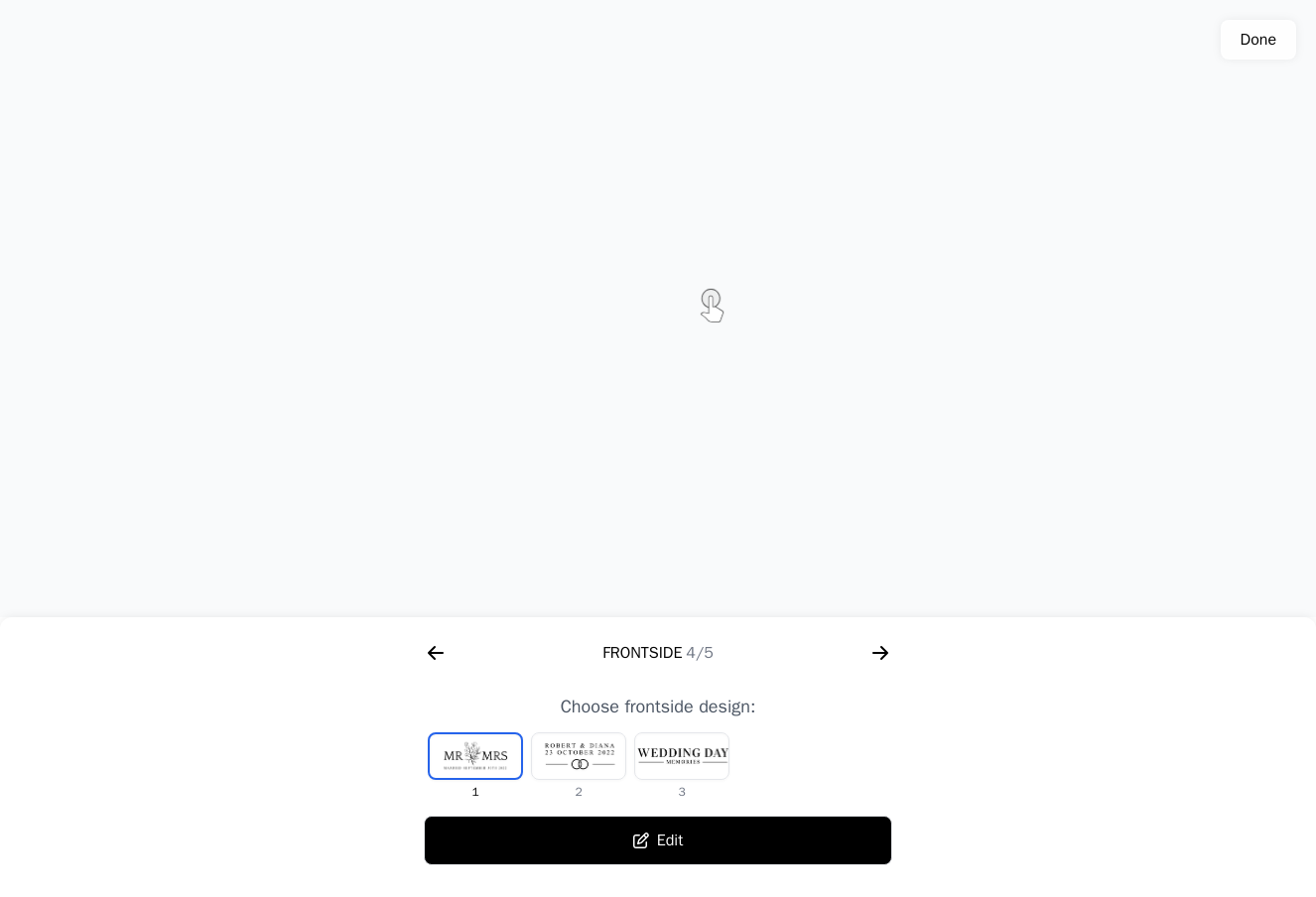 click at bounding box center [682, 756] 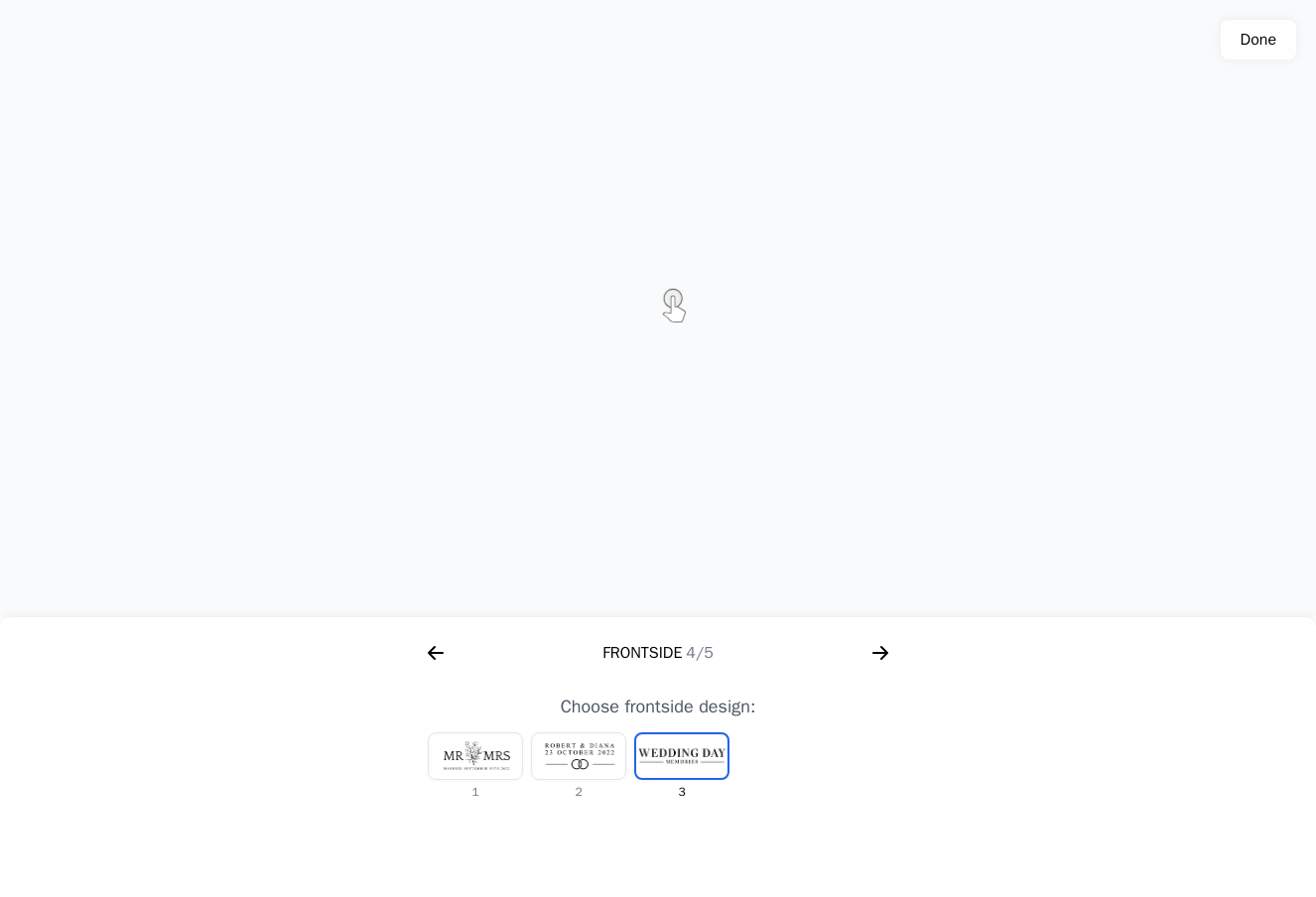 click at bounding box center (475, 756) 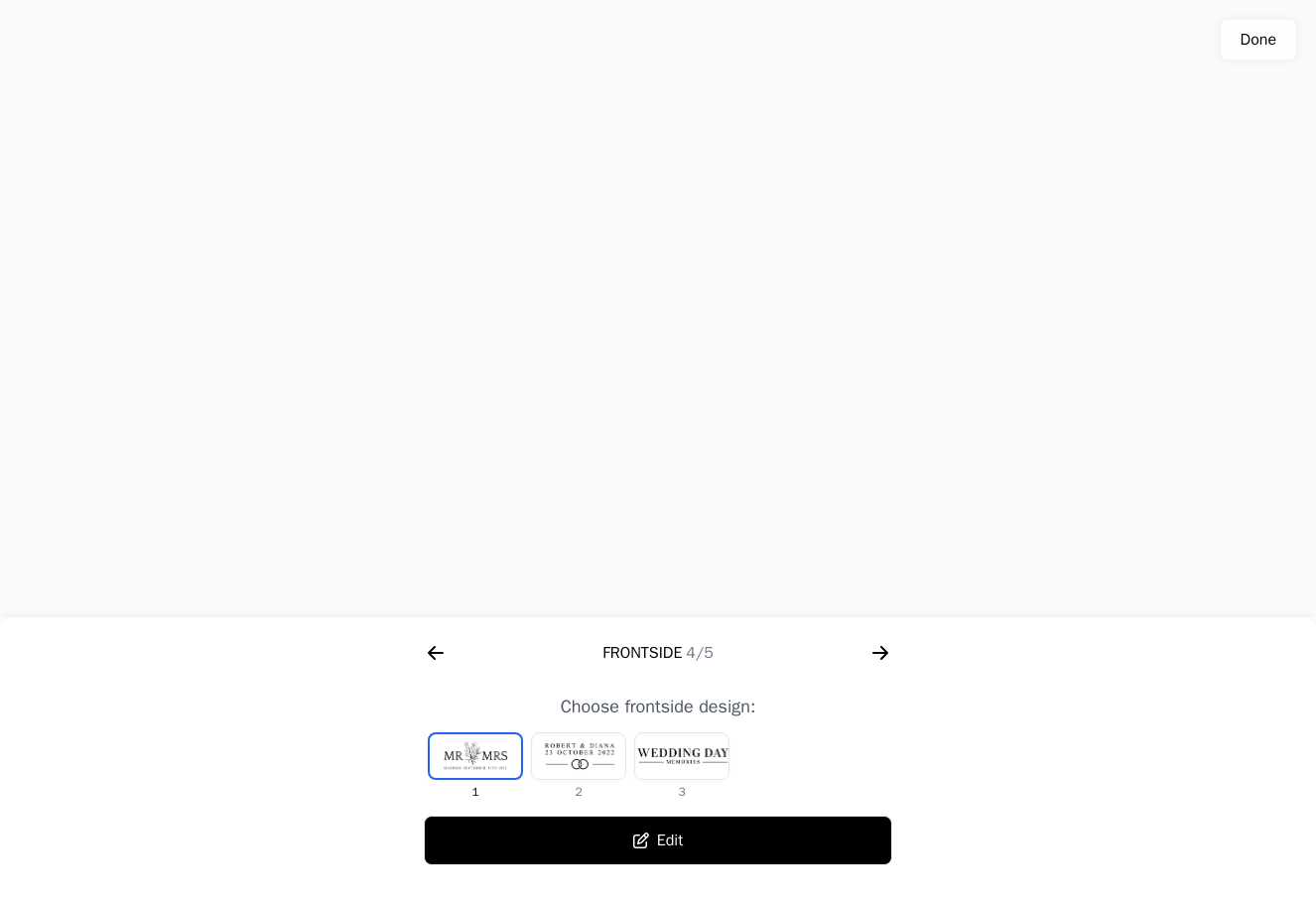 click on "Edit" at bounding box center (658, 840) 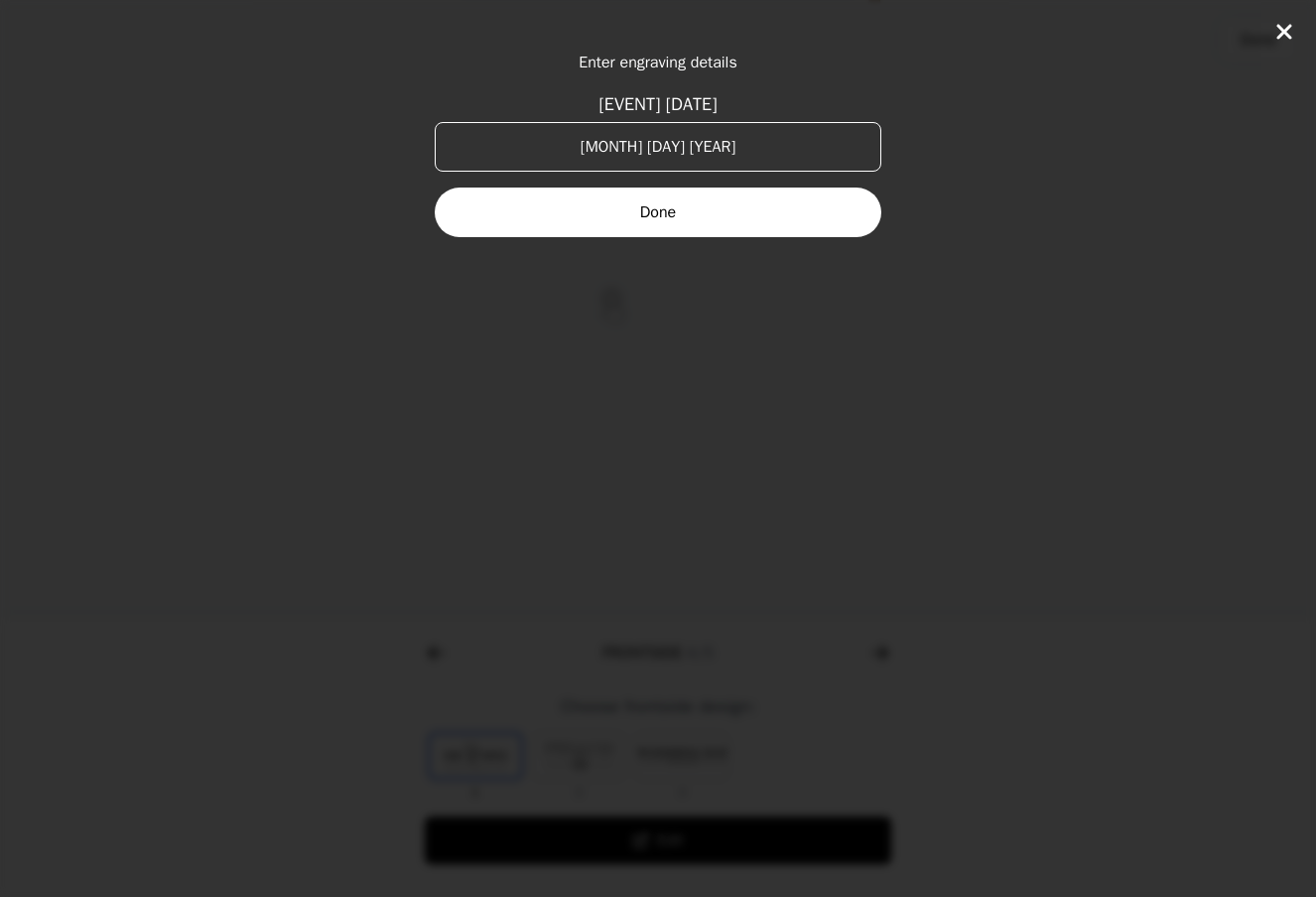 click on "Enter engraving details [EVENT] [MONTH] [DAY] [YEAR] Done" 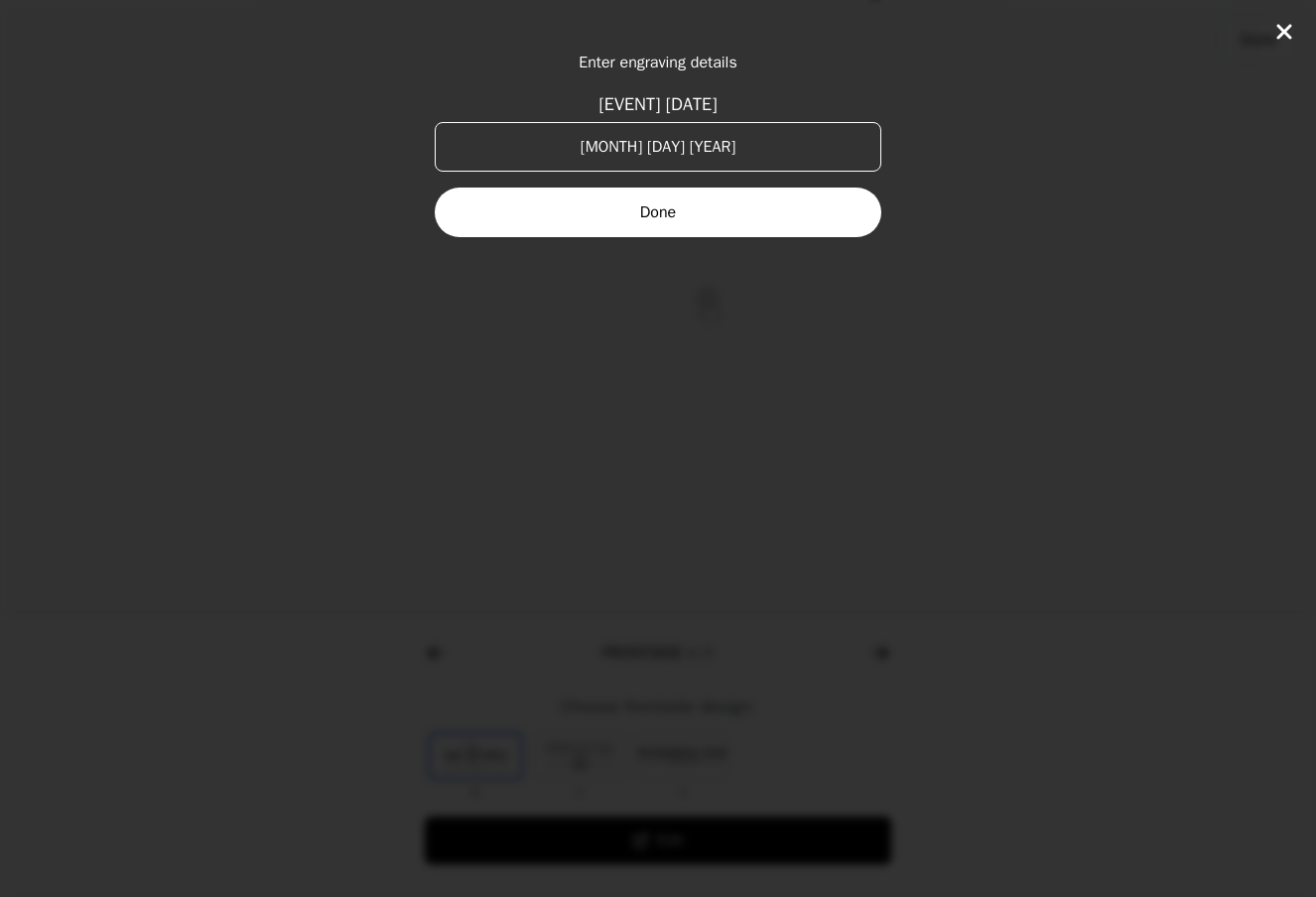 click 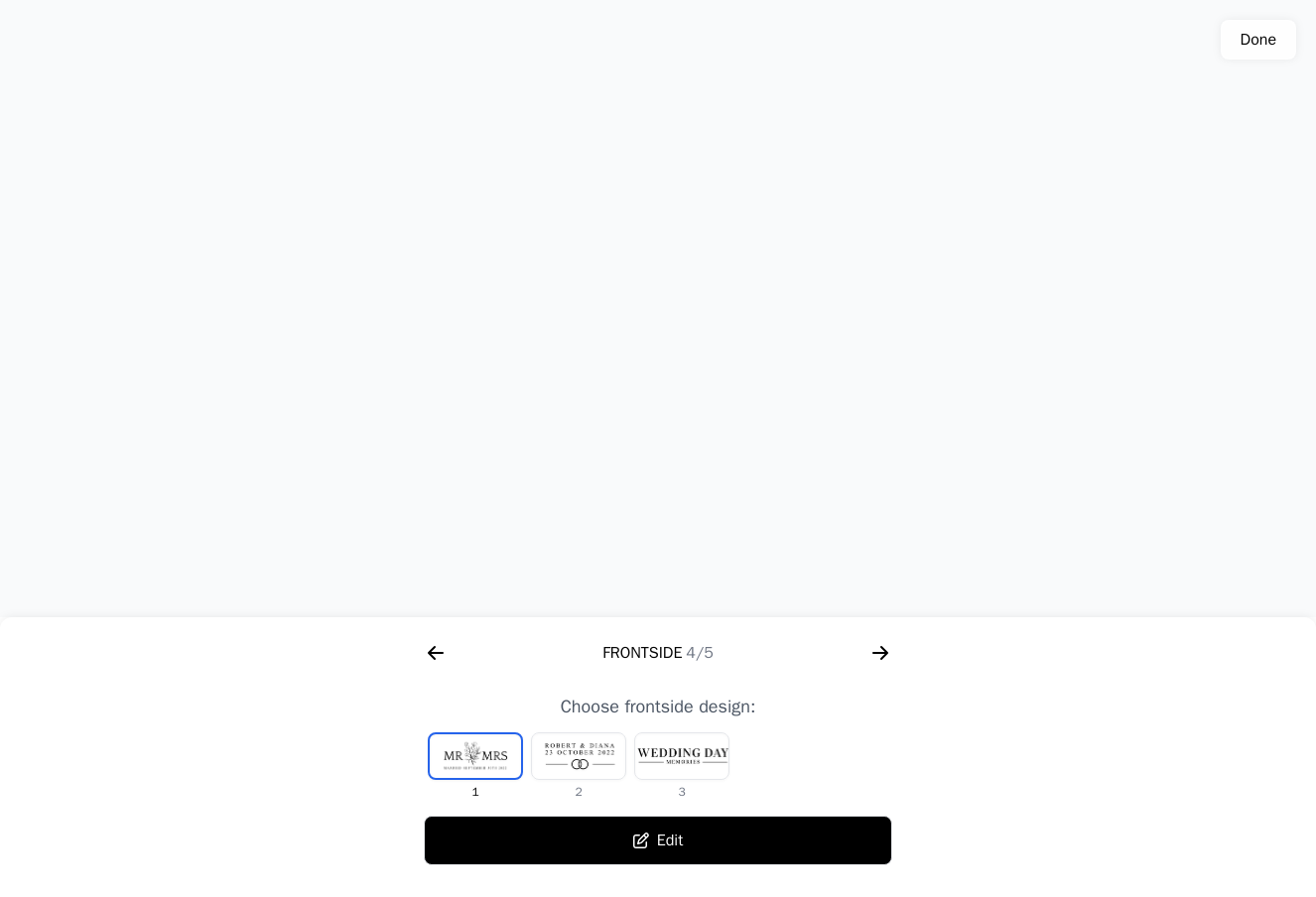 click at bounding box center [682, 756] 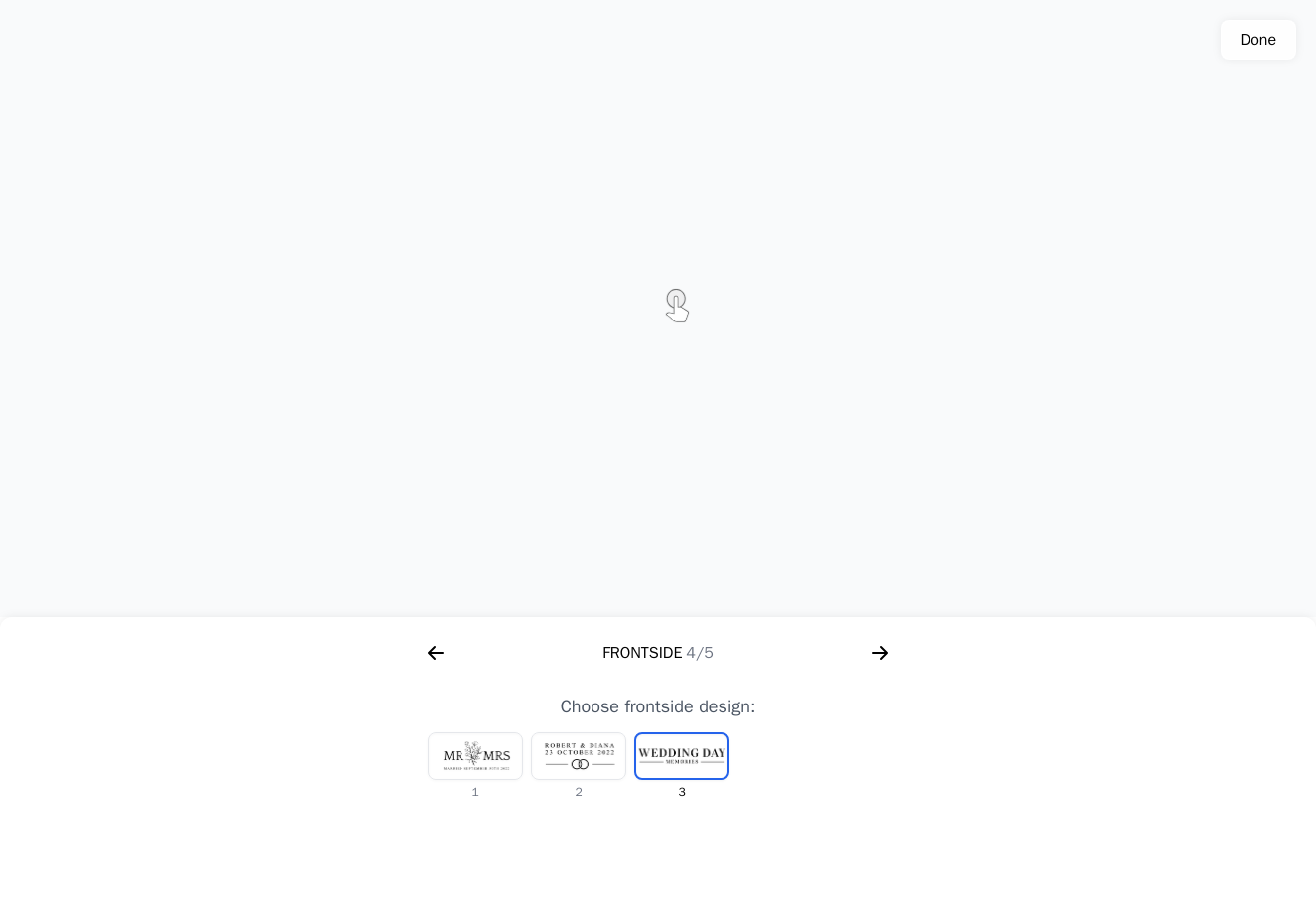 click at bounding box center [579, 756] 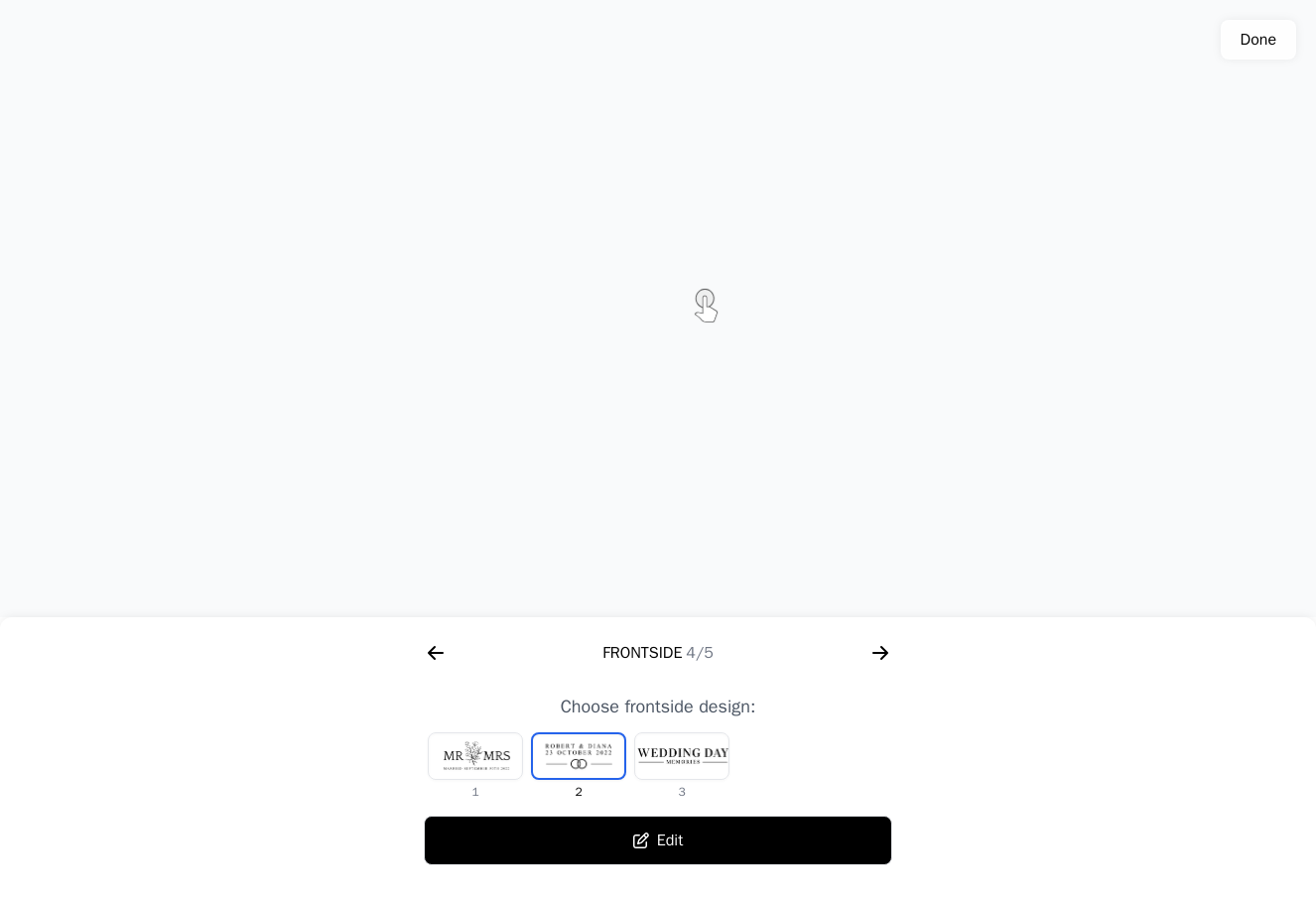 click 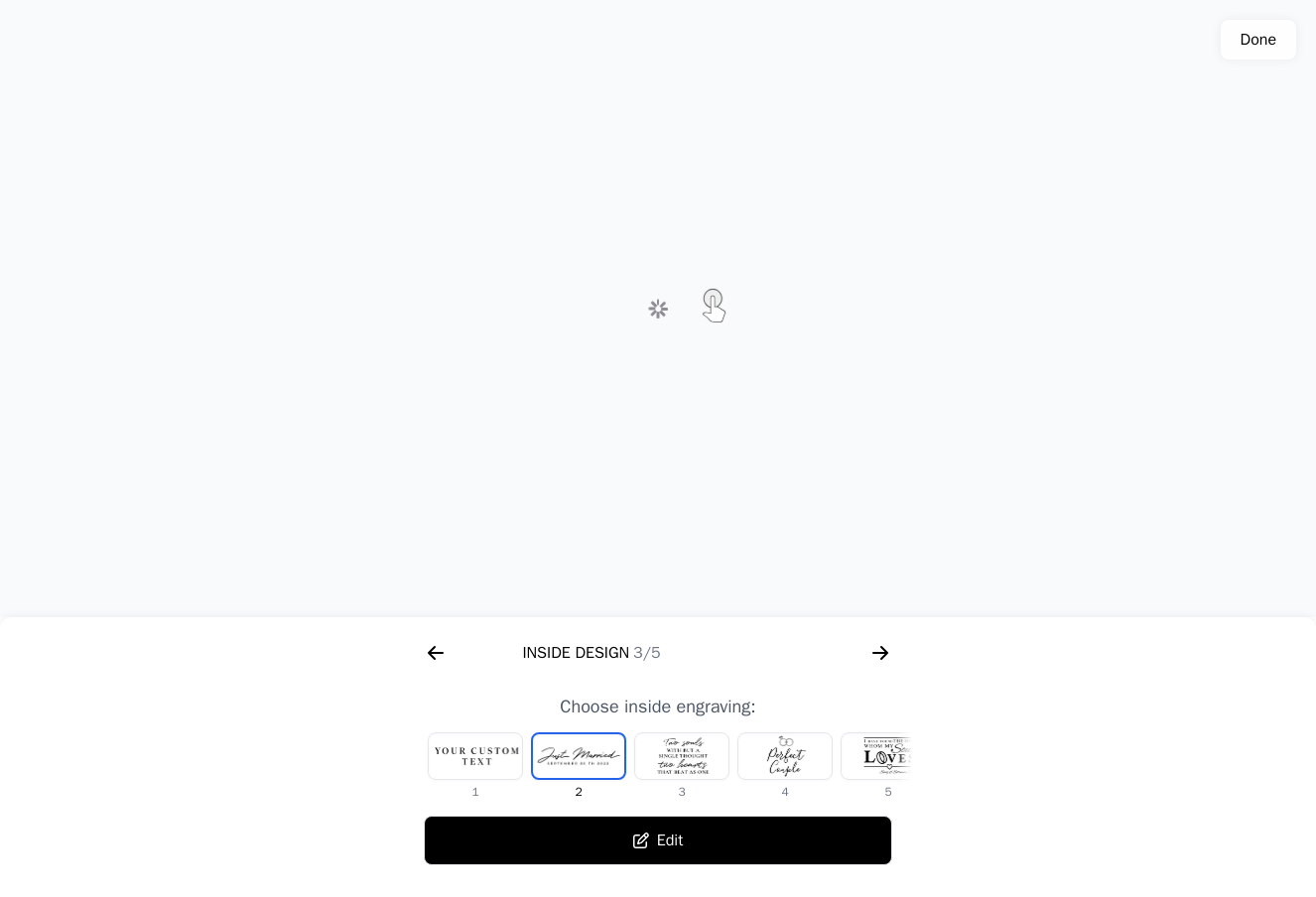 scroll, scrollTop: 0, scrollLeft: 1270, axis: horizontal 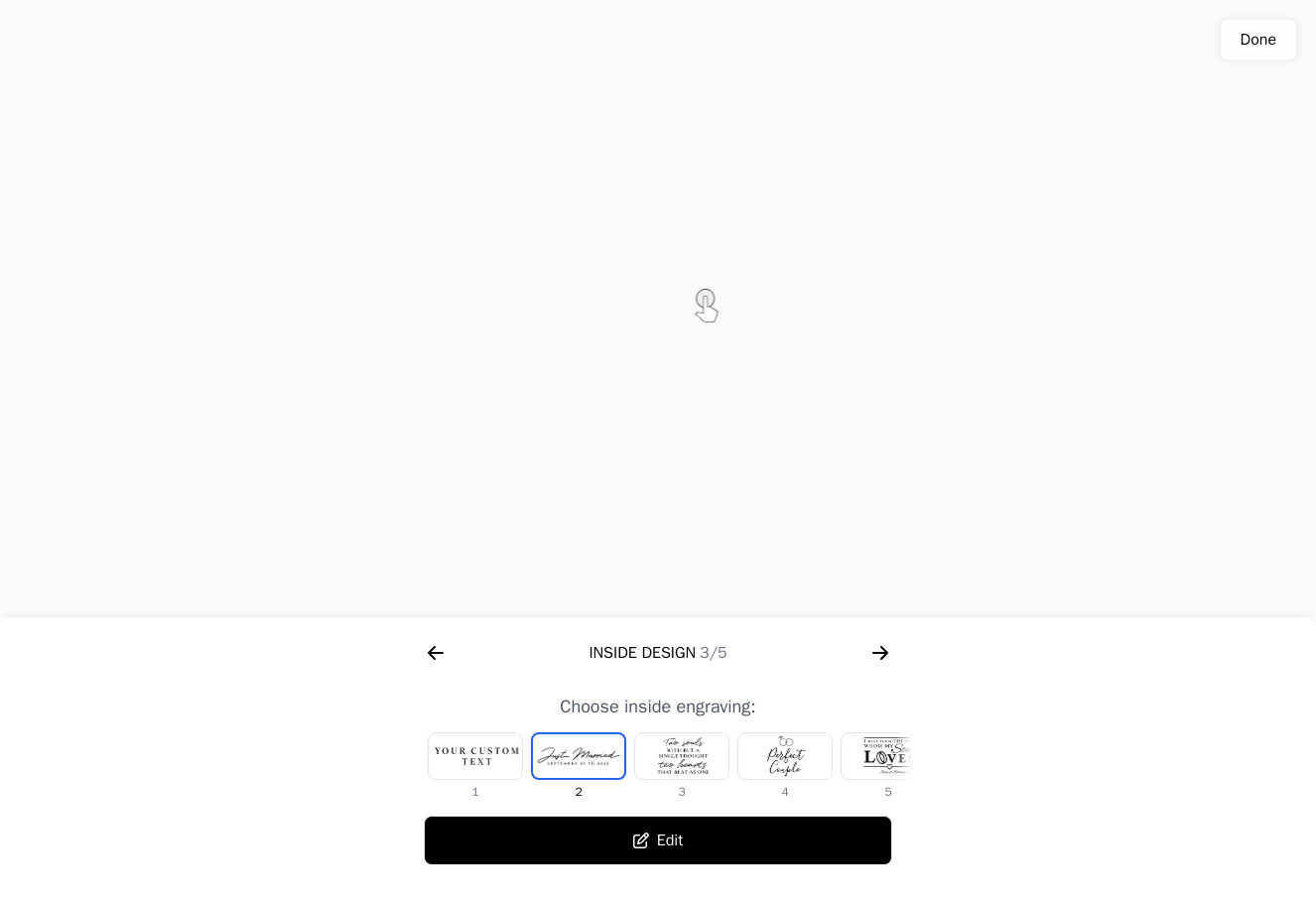 click 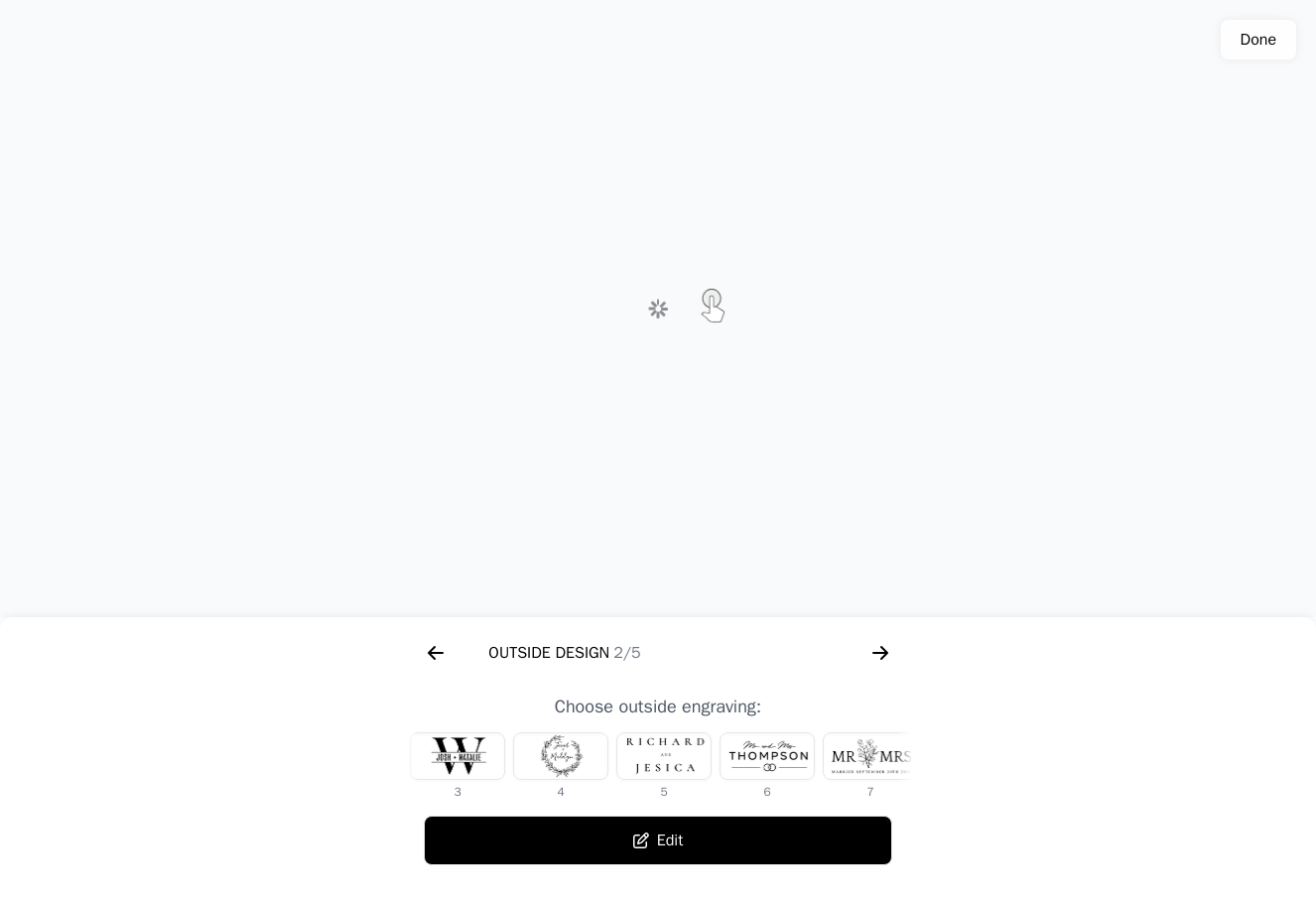 scroll, scrollTop: 0, scrollLeft: 762, axis: horizontal 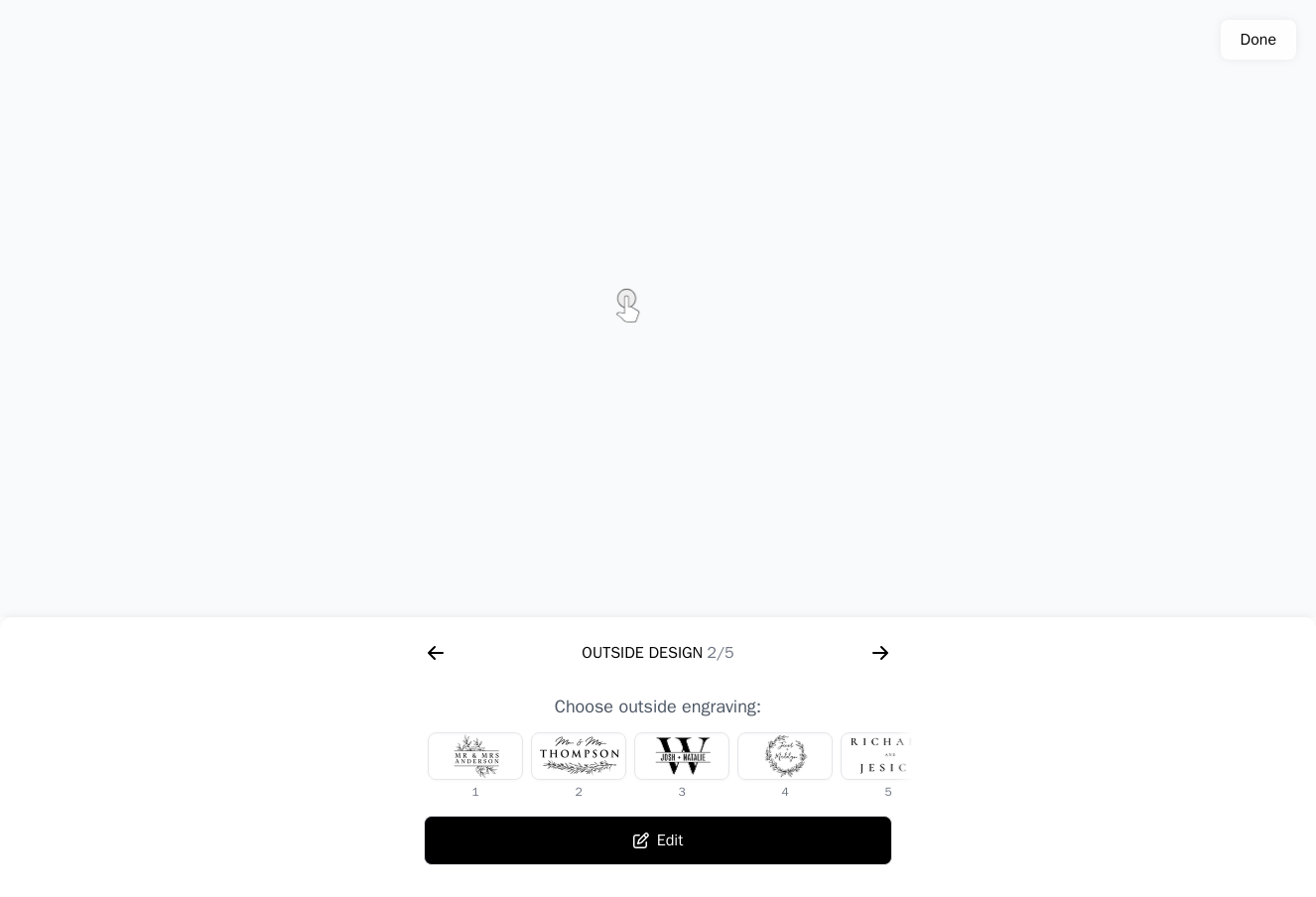click at bounding box center [475, 756] 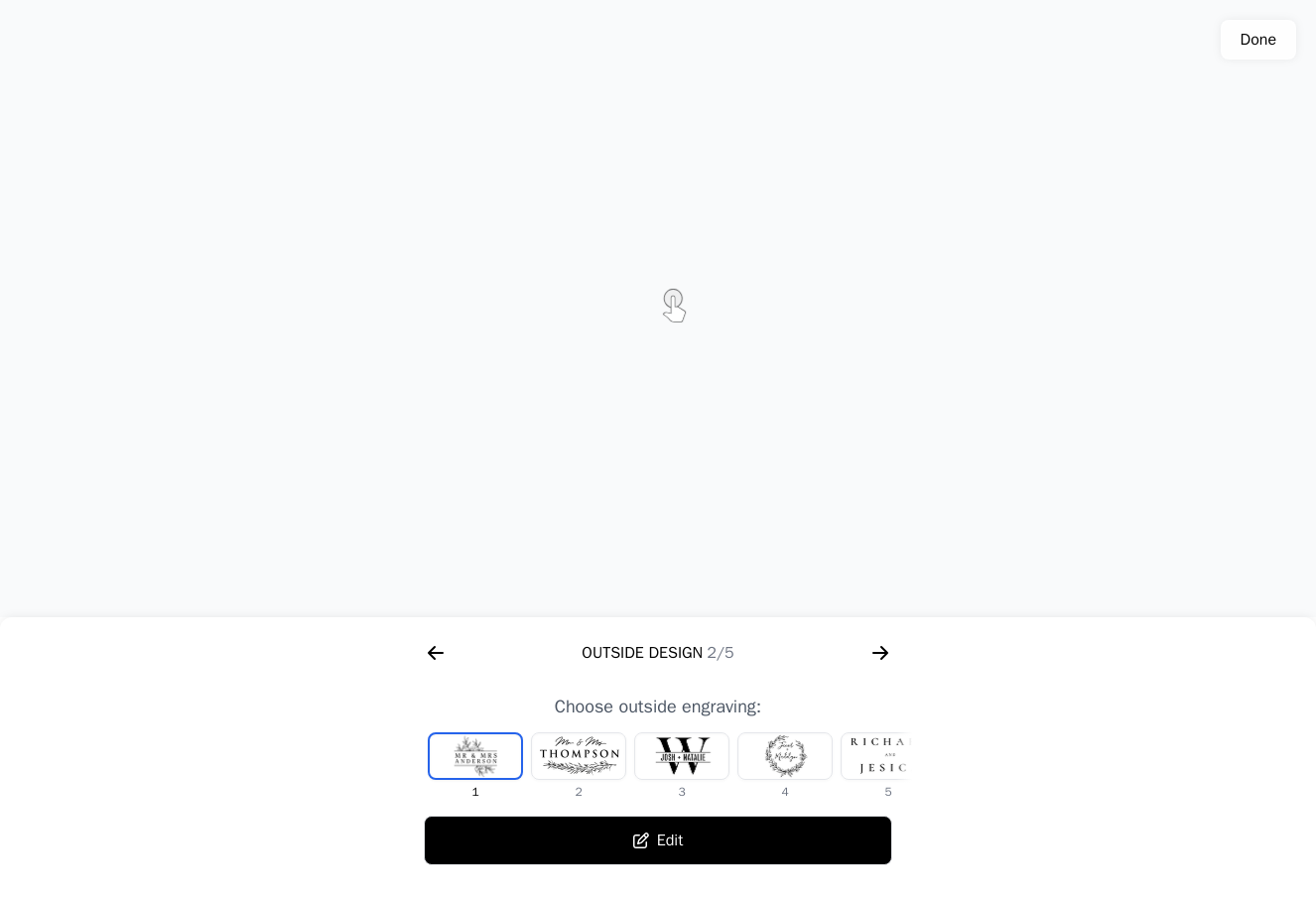 click 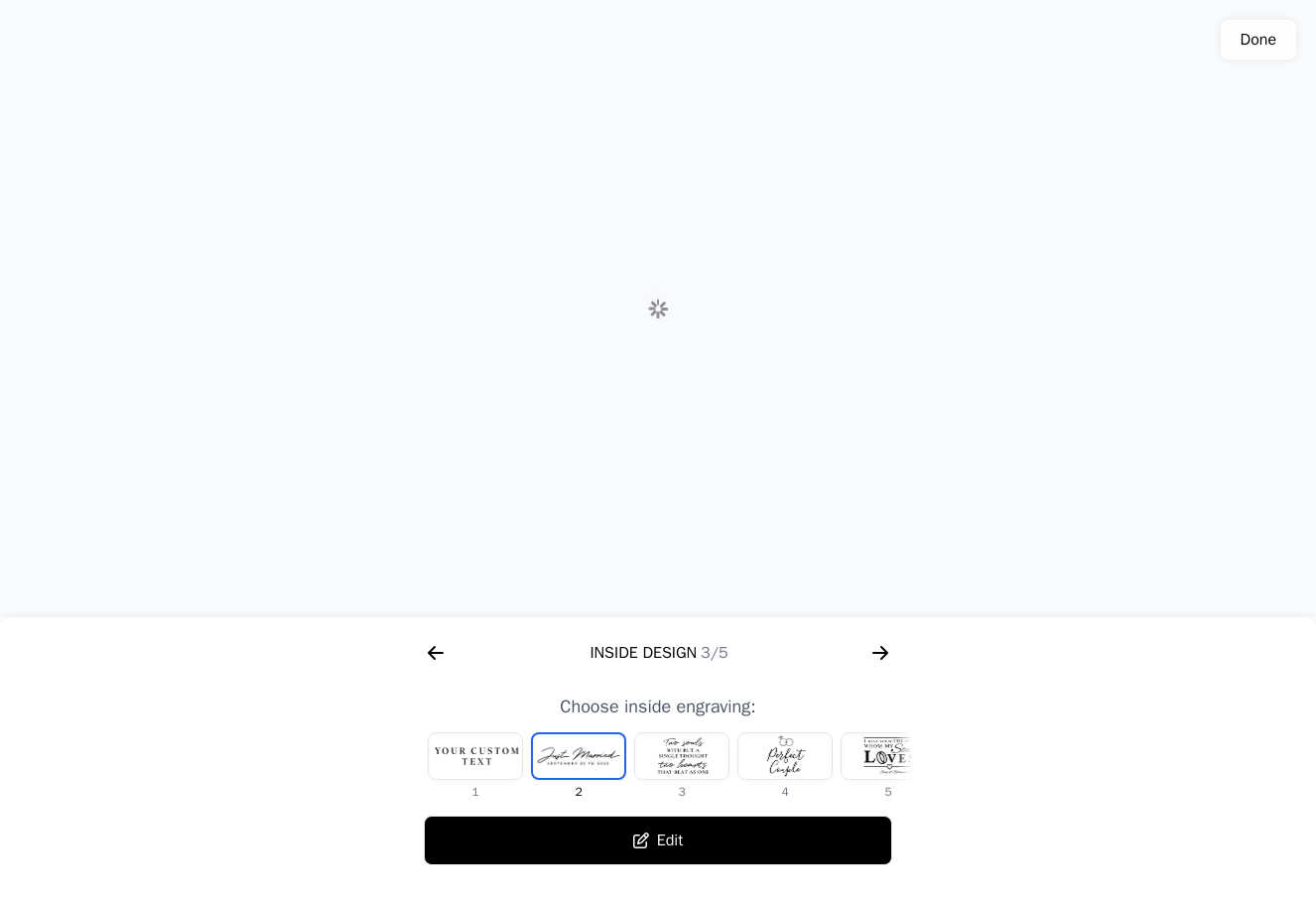 scroll, scrollTop: 0, scrollLeft: 1270, axis: horizontal 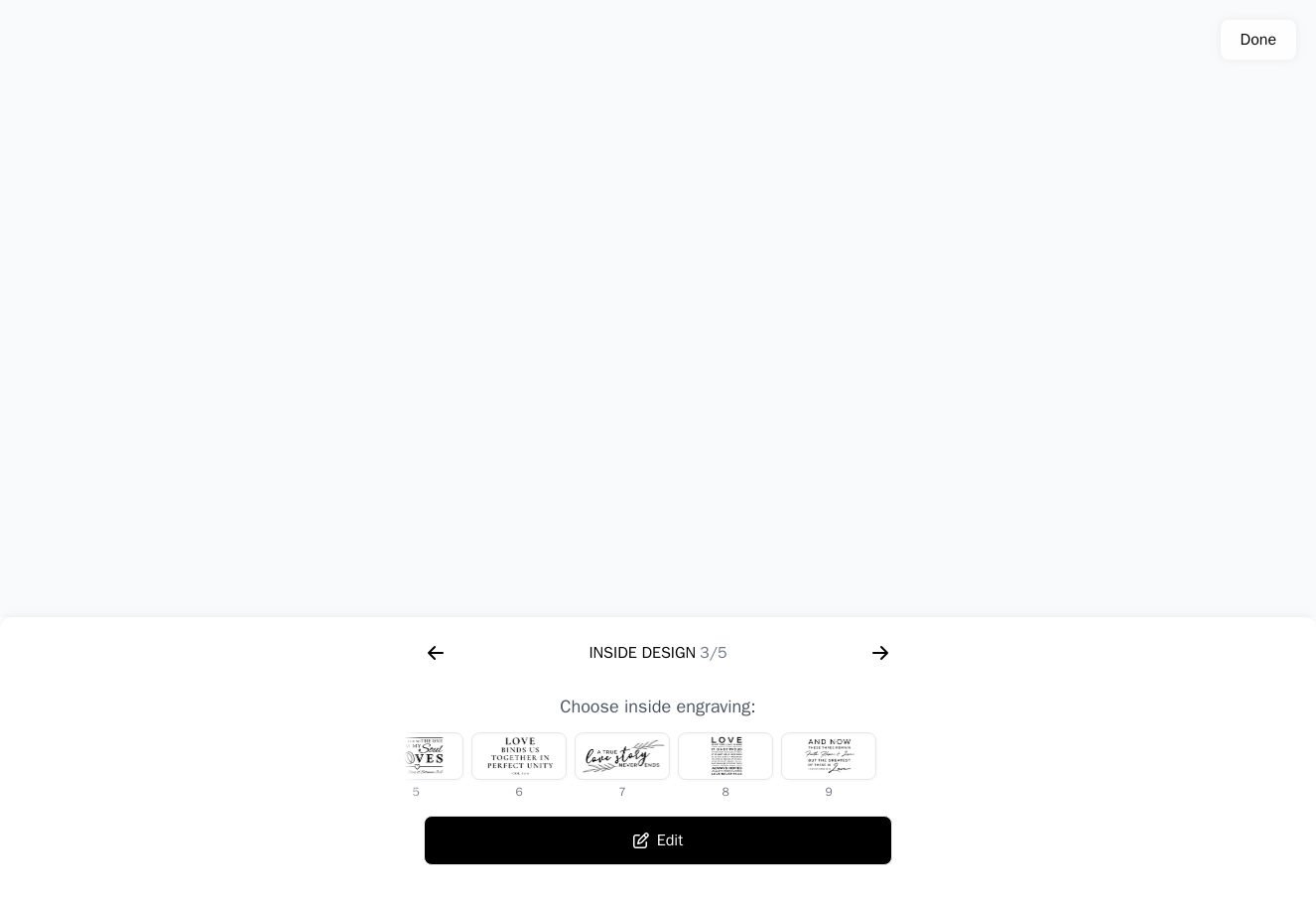 click at bounding box center [725, 756] 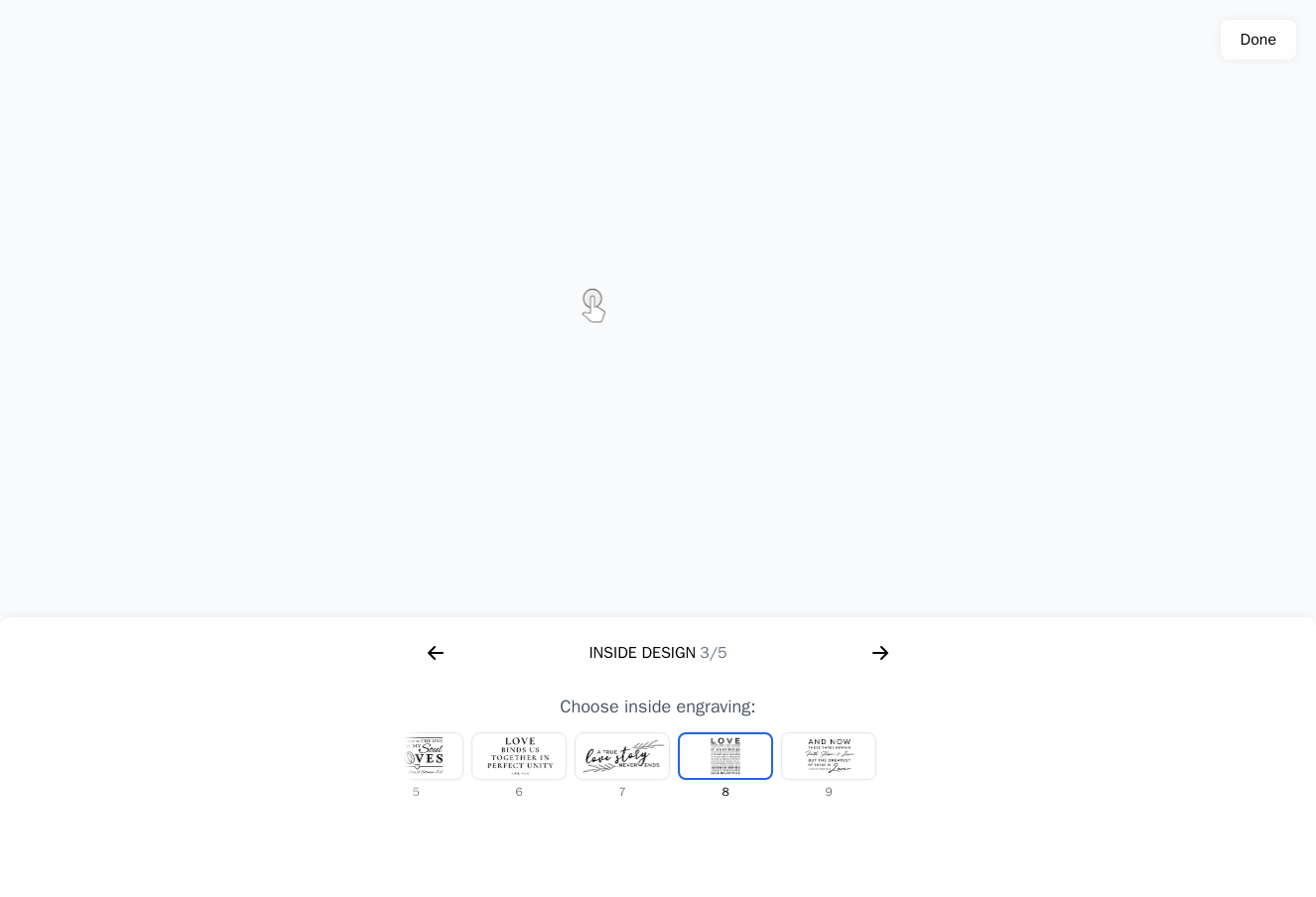 click at bounding box center (829, 756) 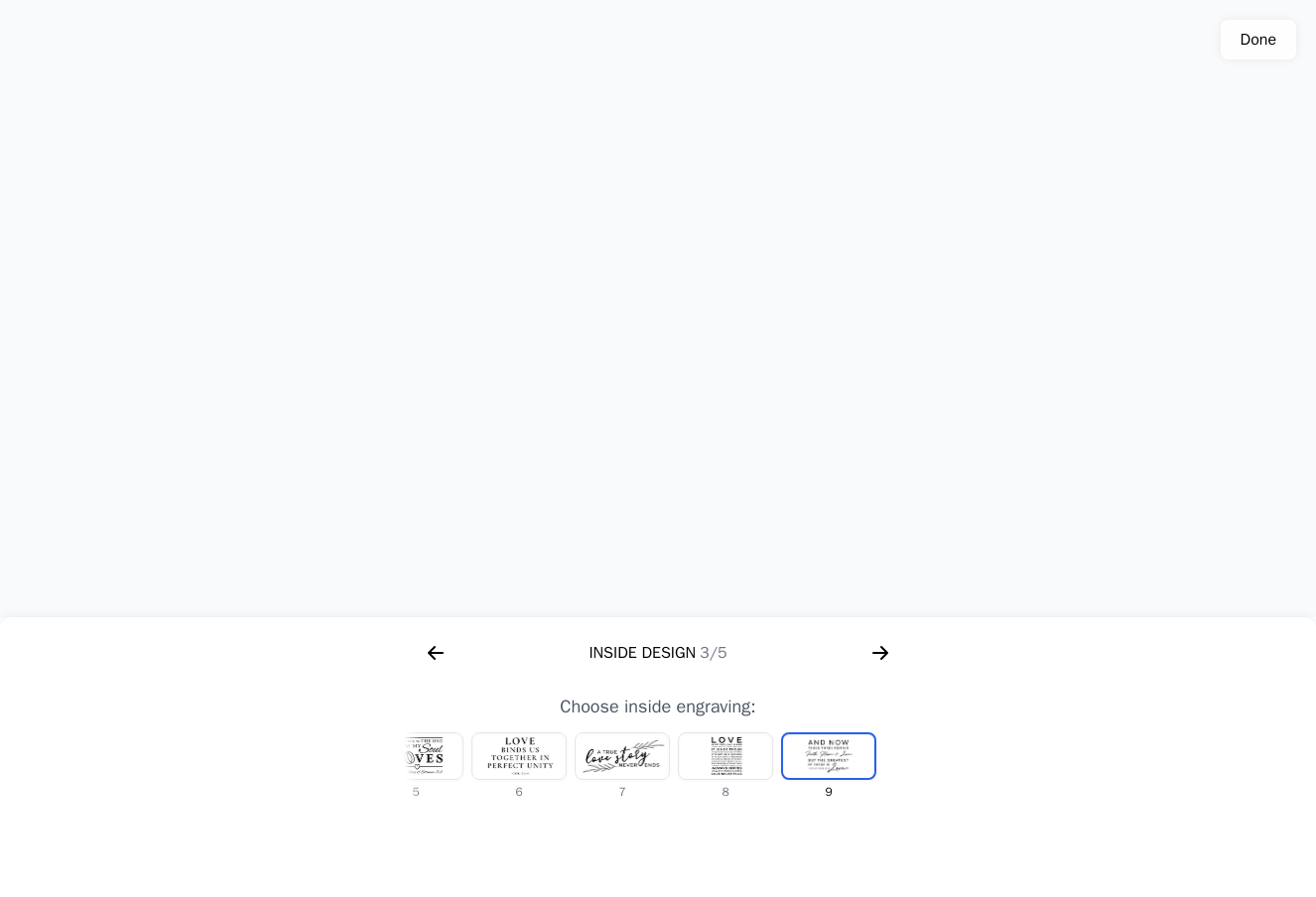 click at bounding box center [622, 756] 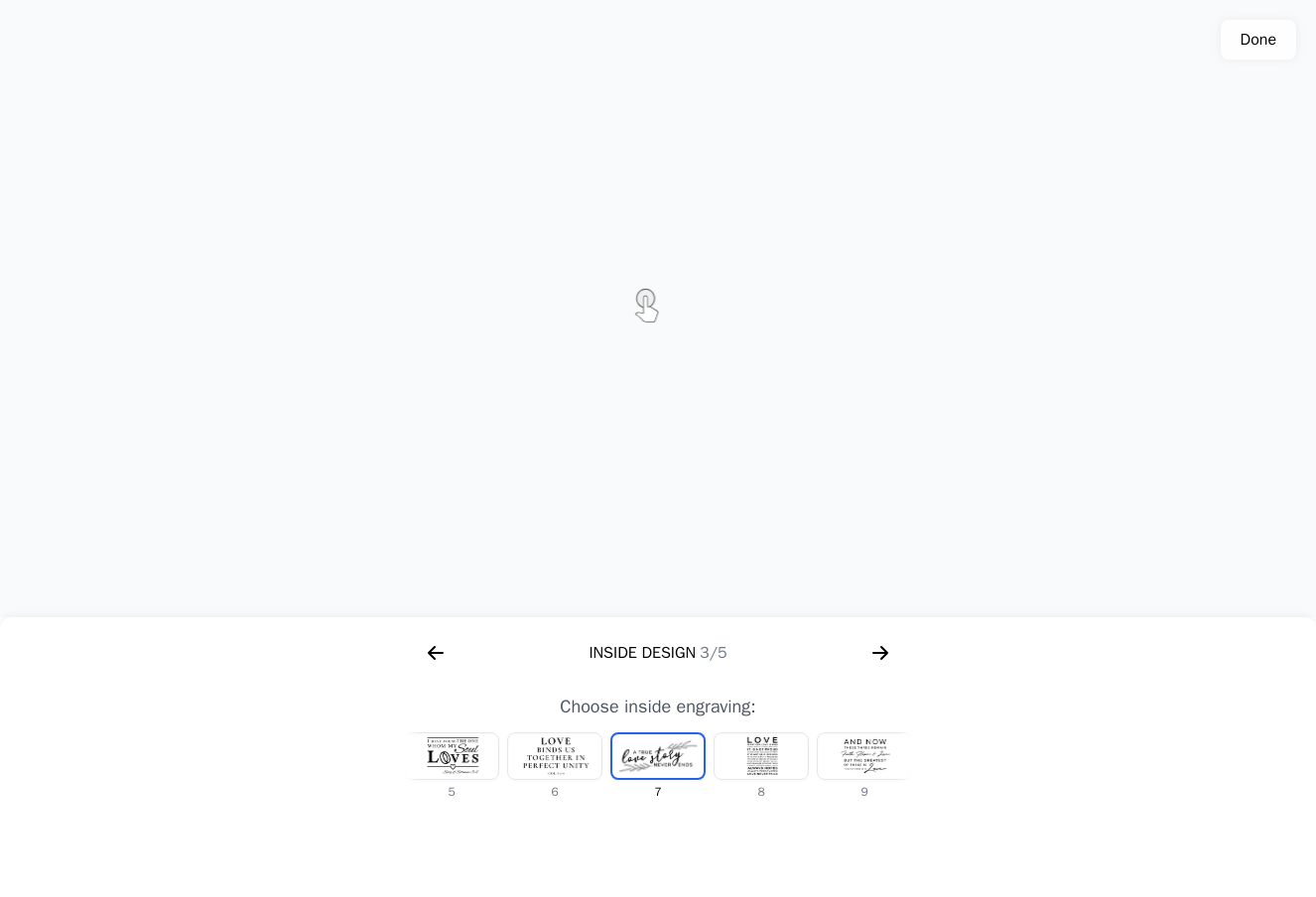 click at bounding box center (555, 756) 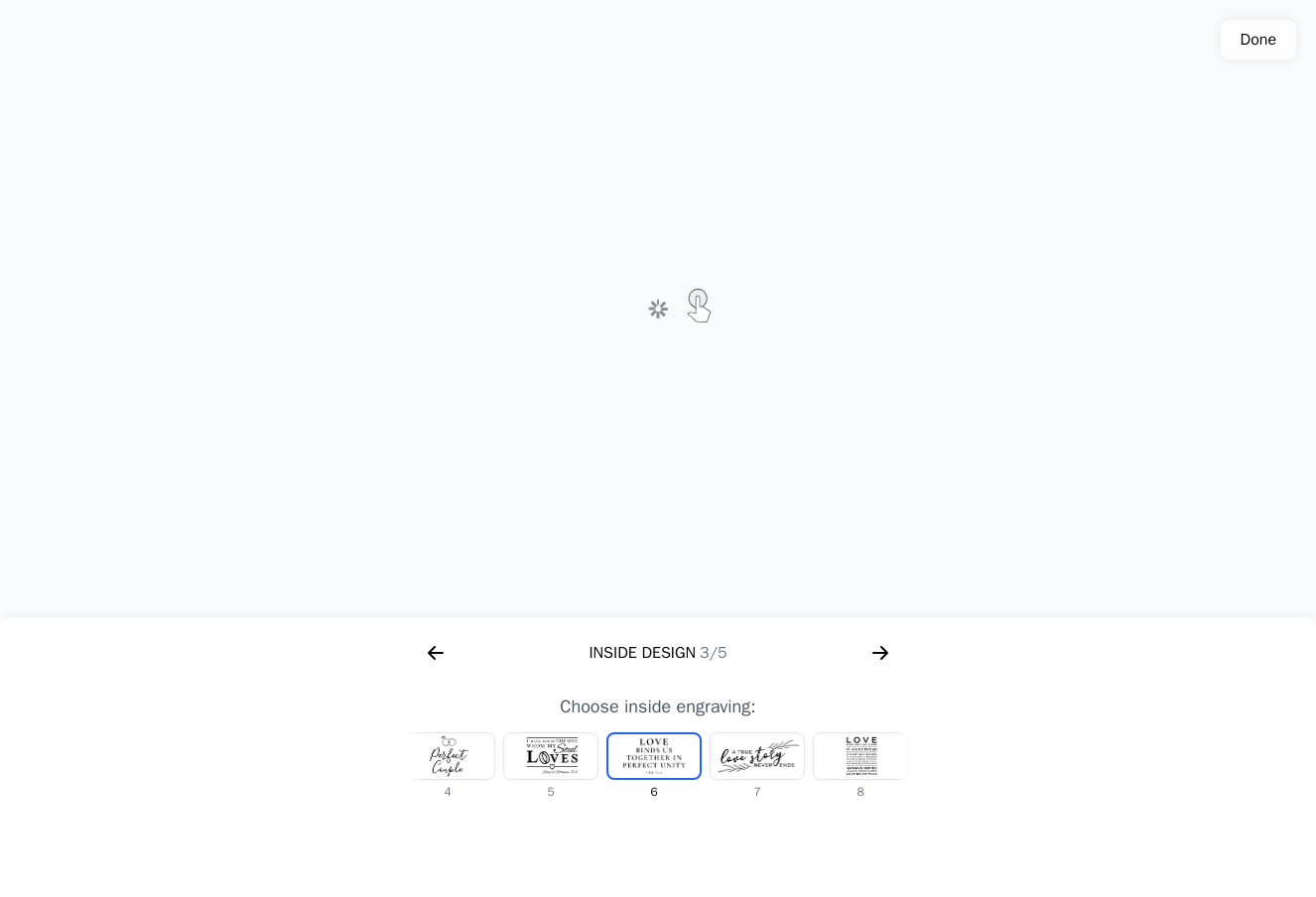 scroll, scrollTop: 0, scrollLeft: 333, axis: horizontal 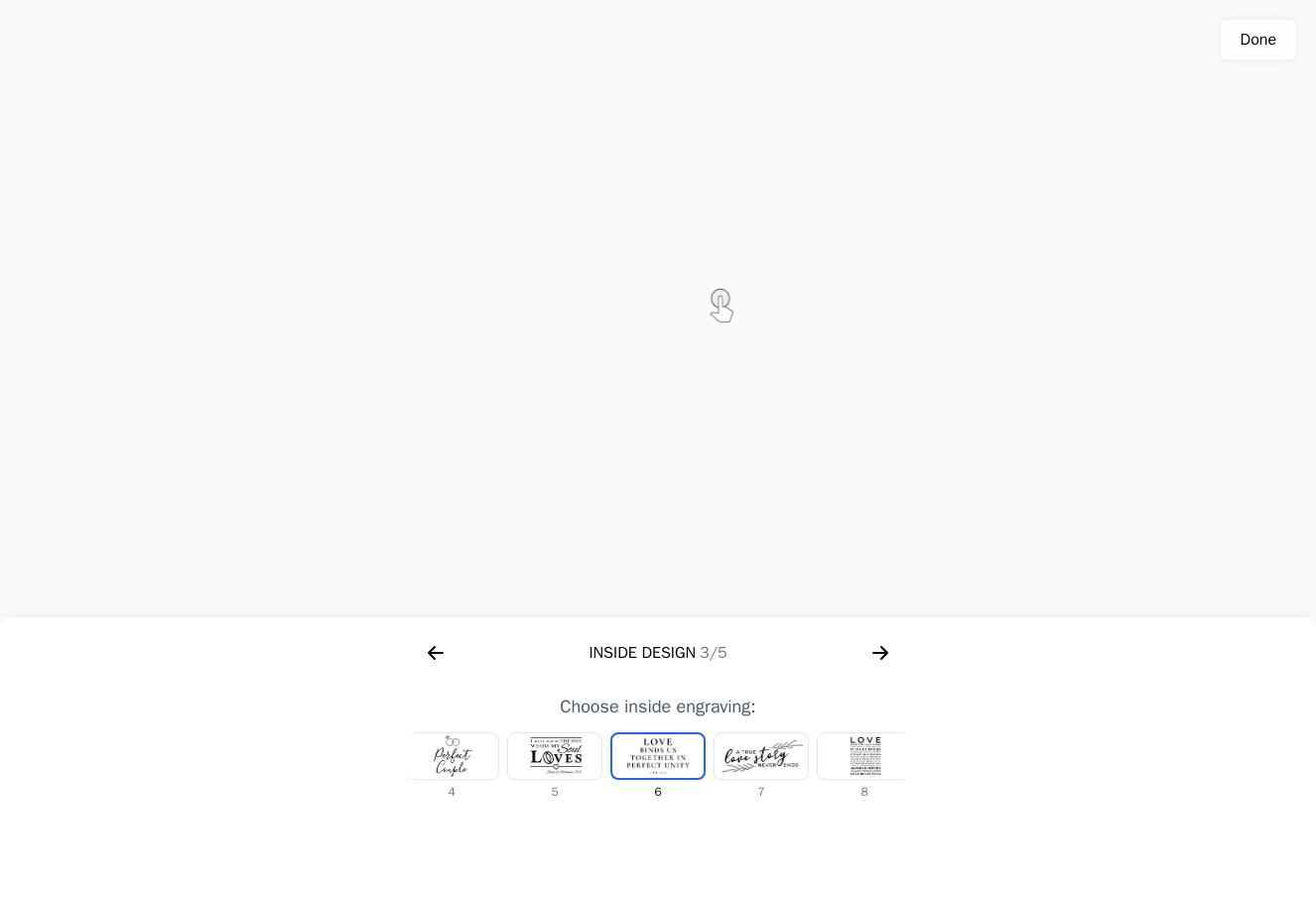 click at bounding box center (555, 756) 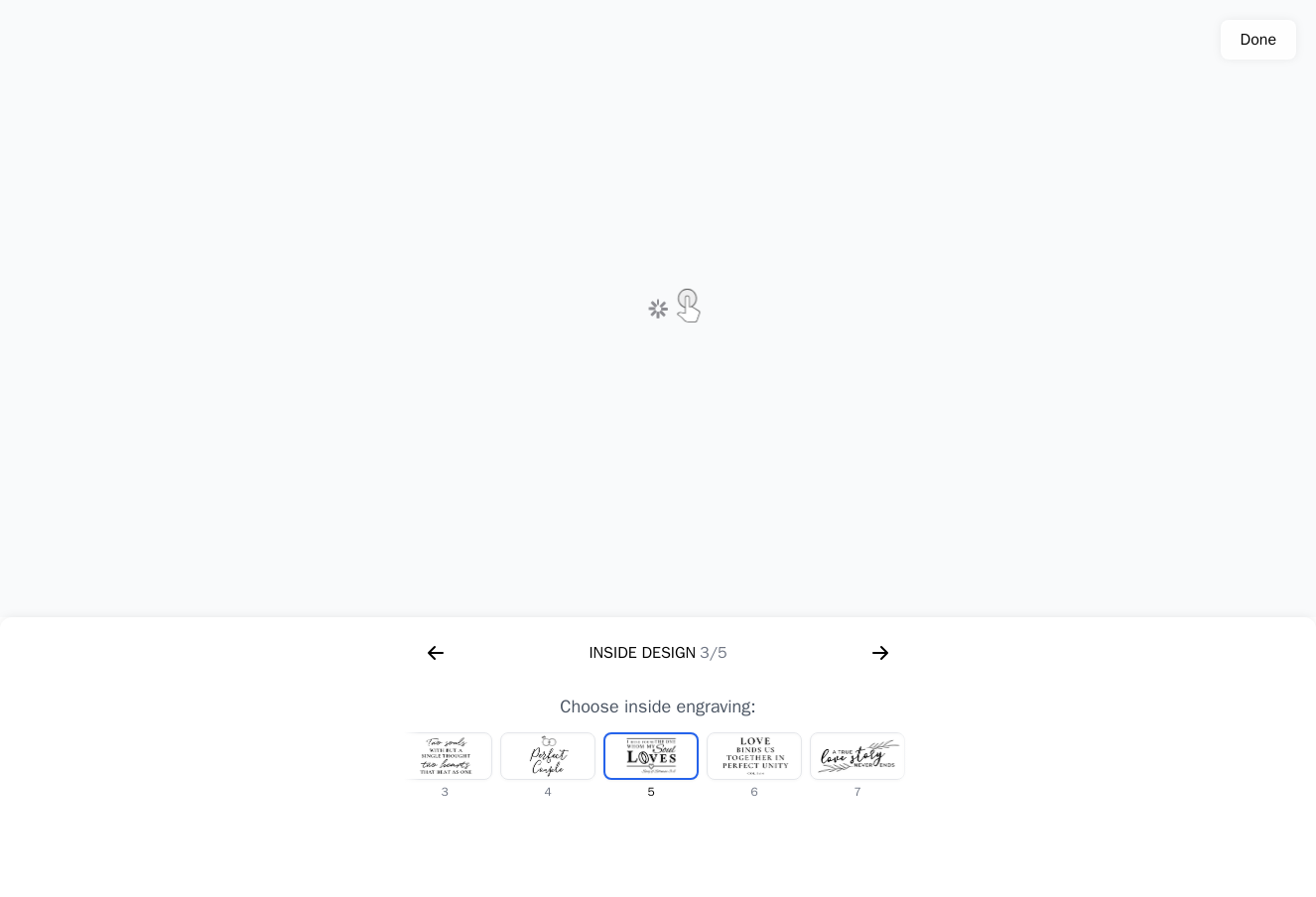 scroll, scrollTop: 0, scrollLeft: 230, axis: horizontal 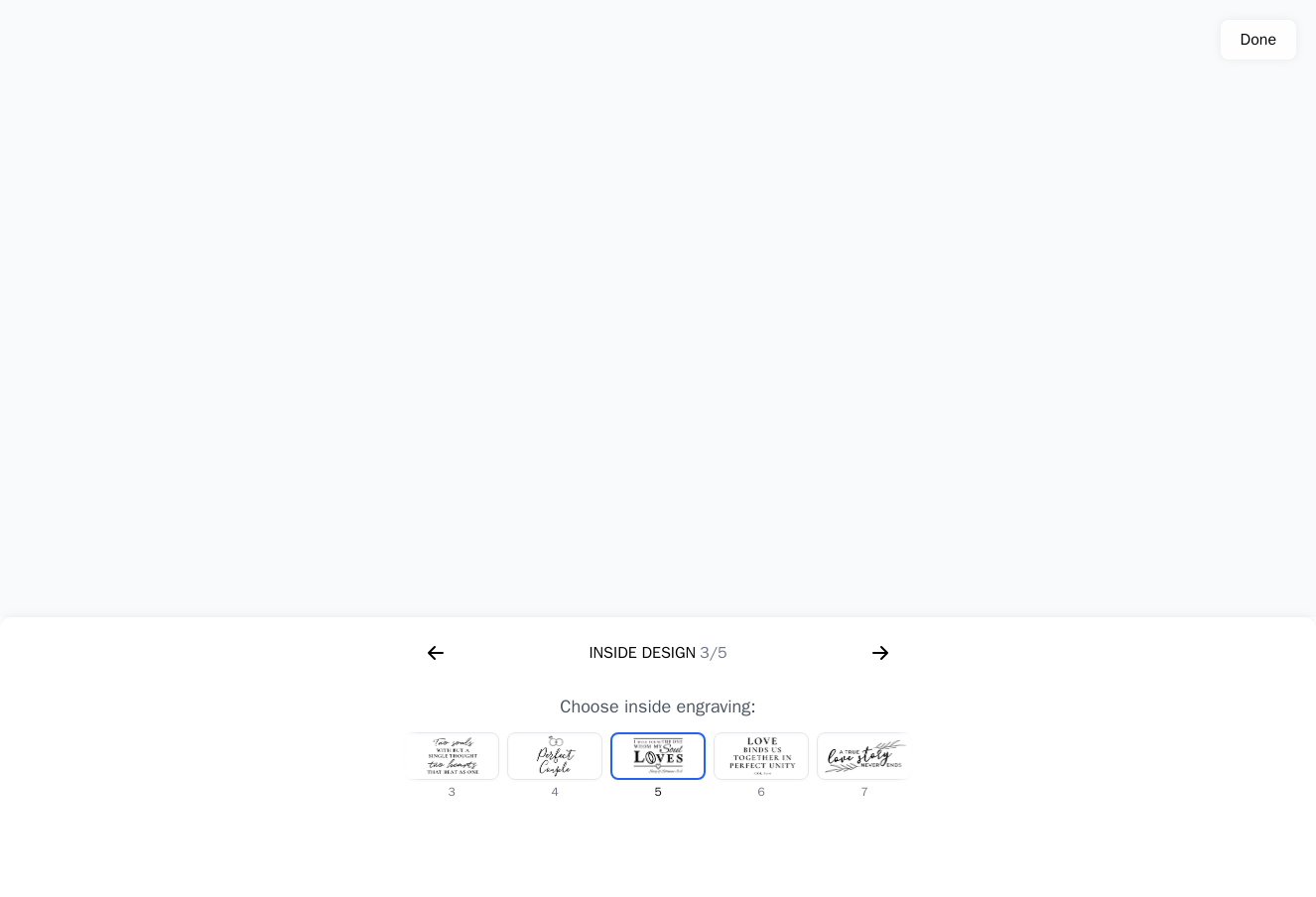 click at bounding box center (555, 756) 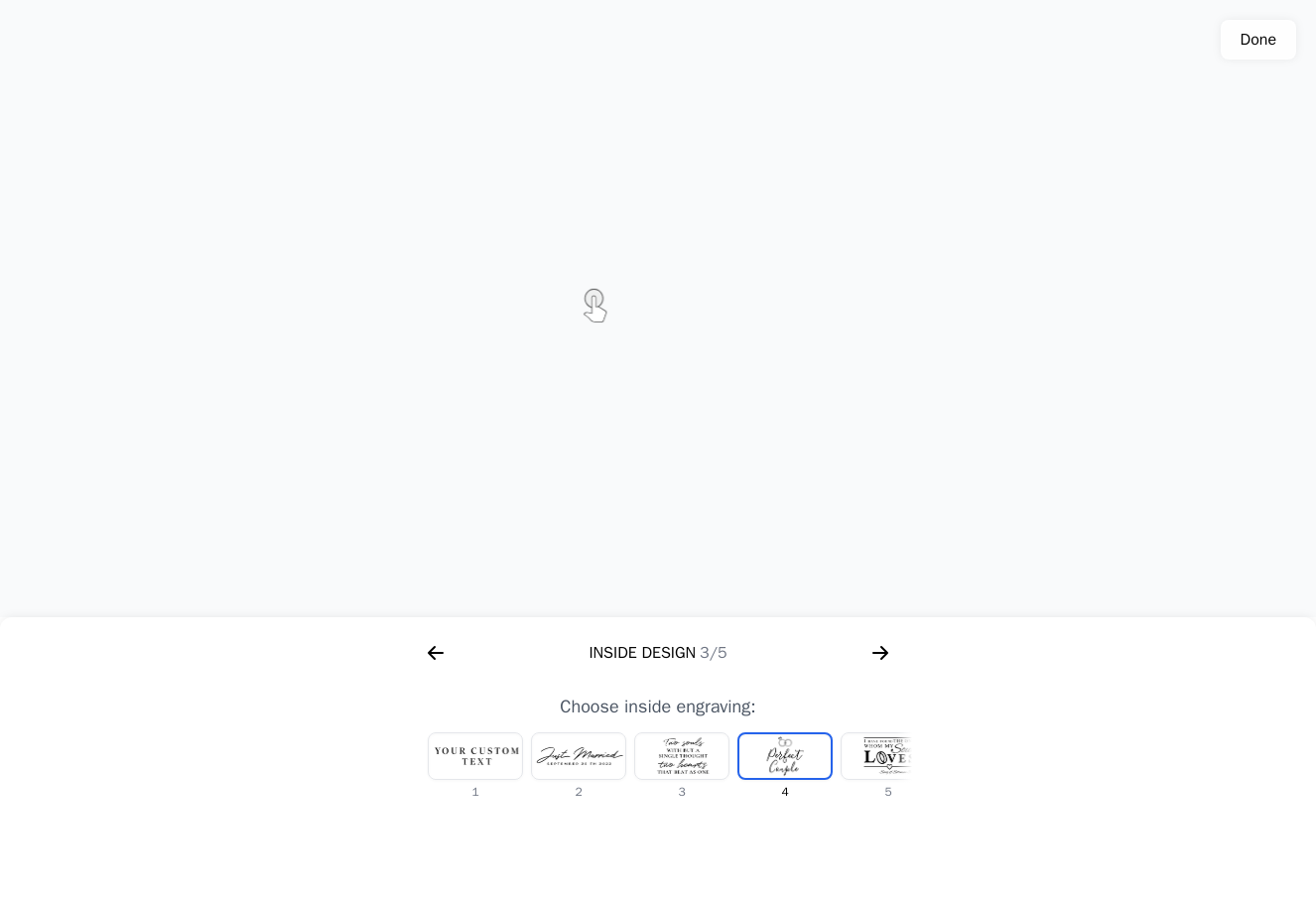 scroll, scrollTop: 0, scrollLeft: 0, axis: both 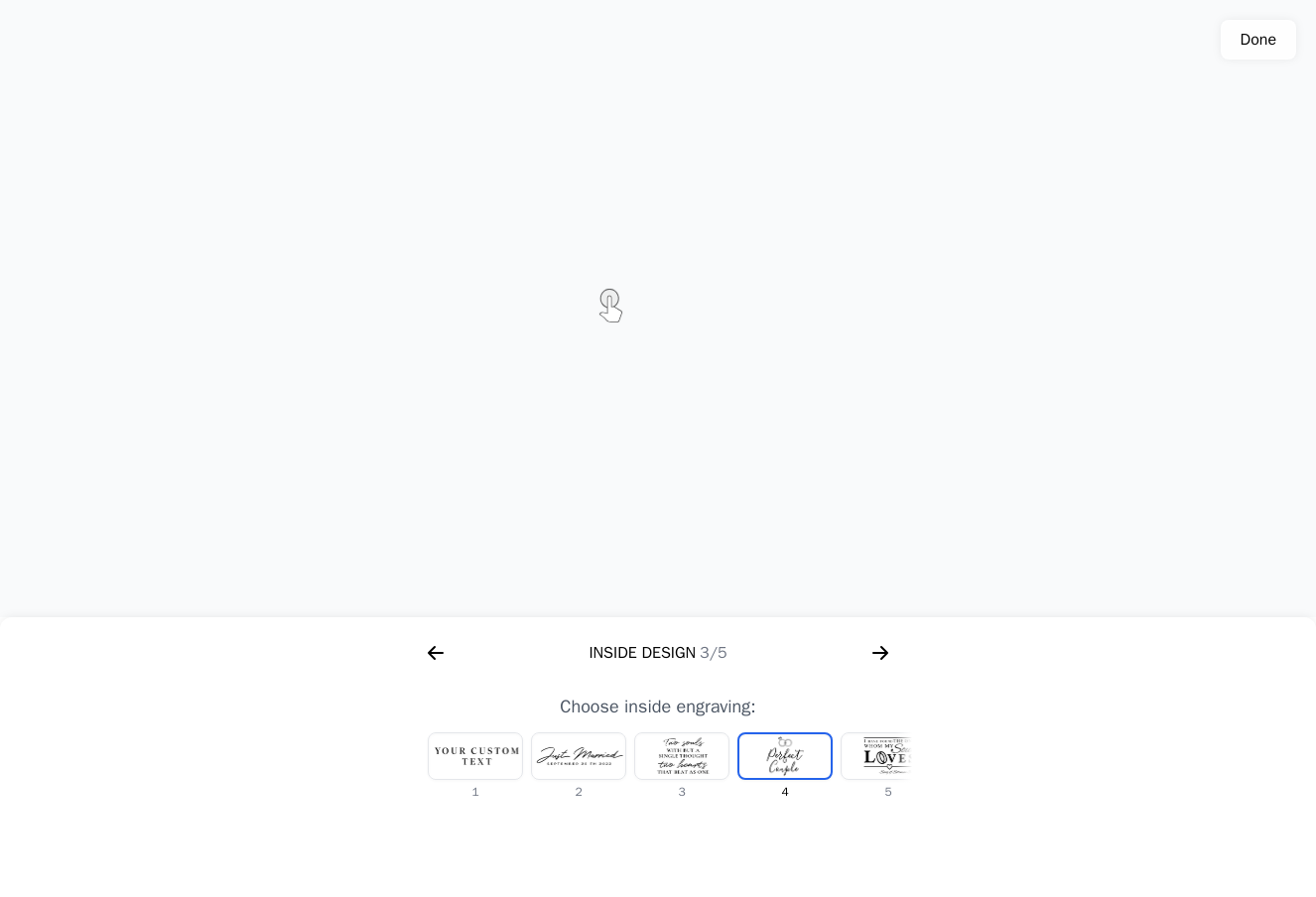 click at bounding box center (579, 756) 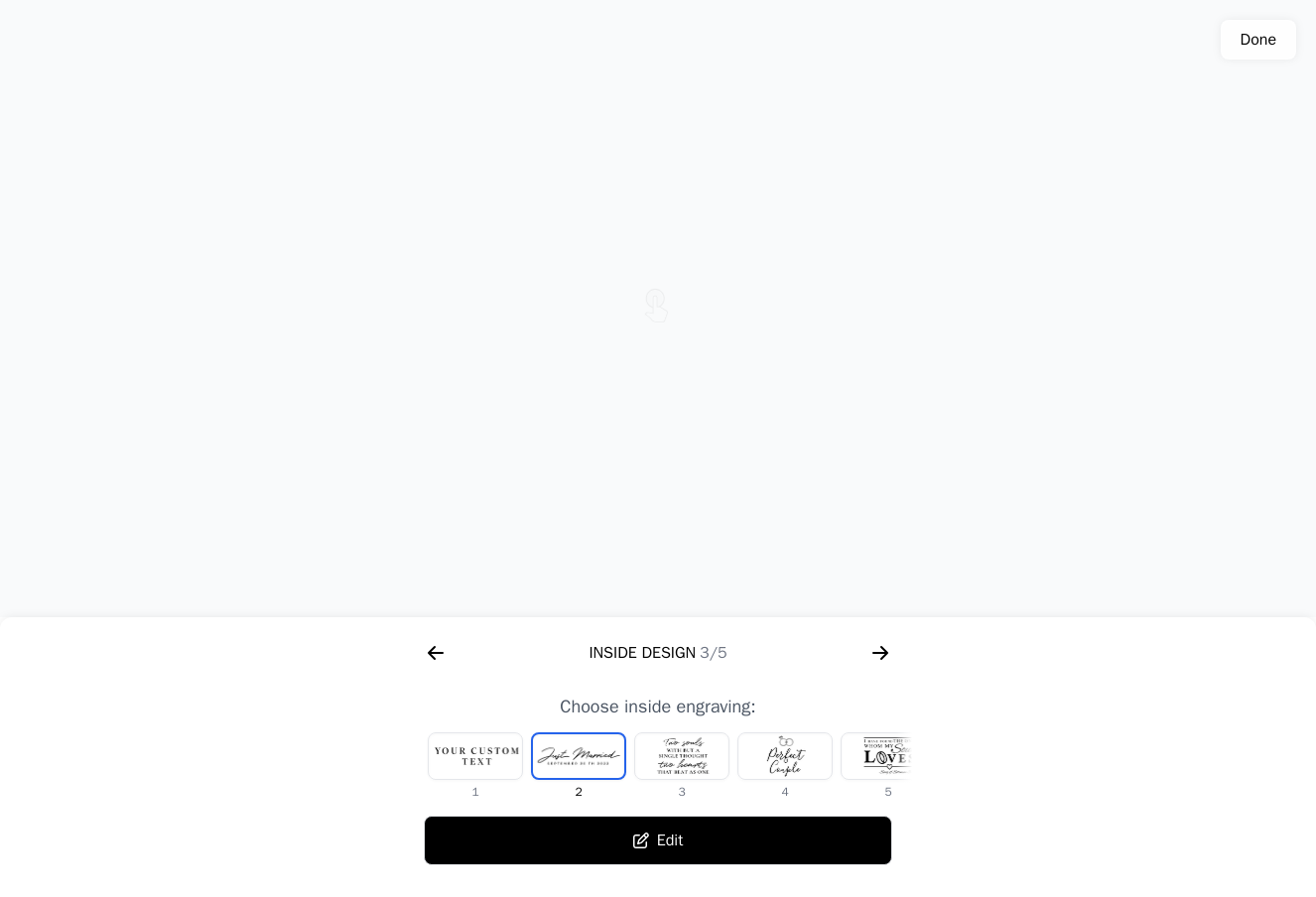 click at bounding box center (475, 756) 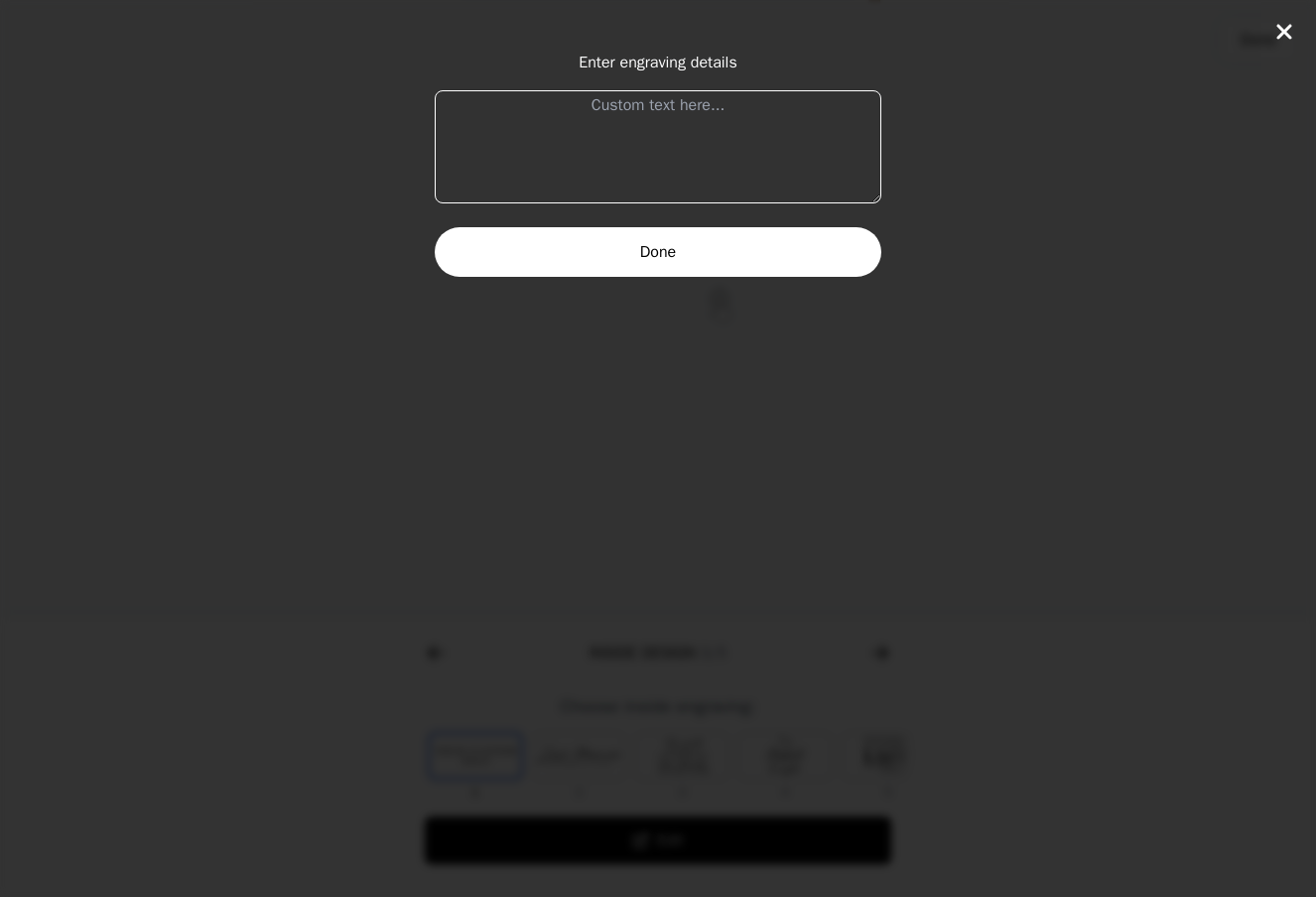 click 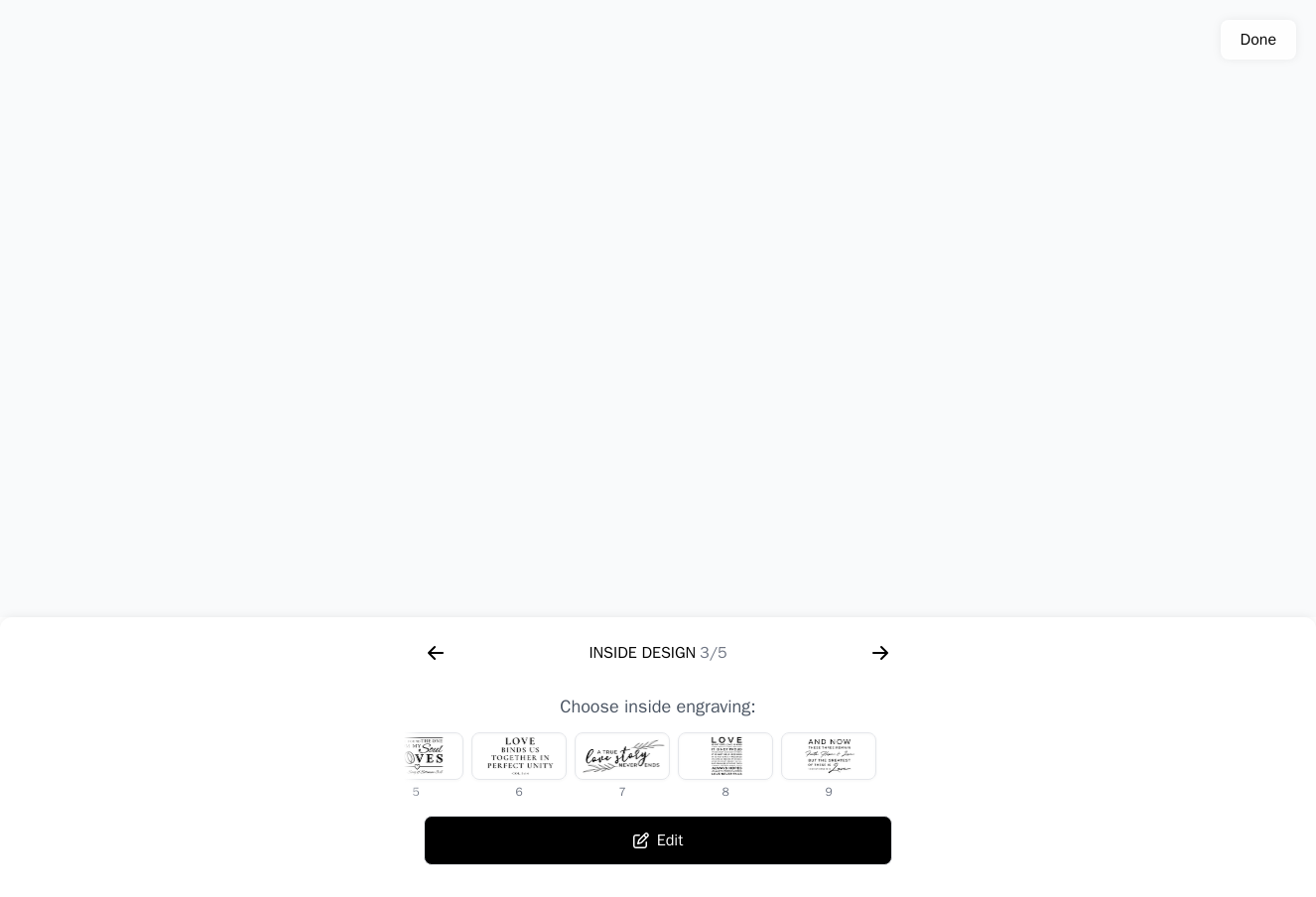 scroll, scrollTop: 0, scrollLeft: 472, axis: horizontal 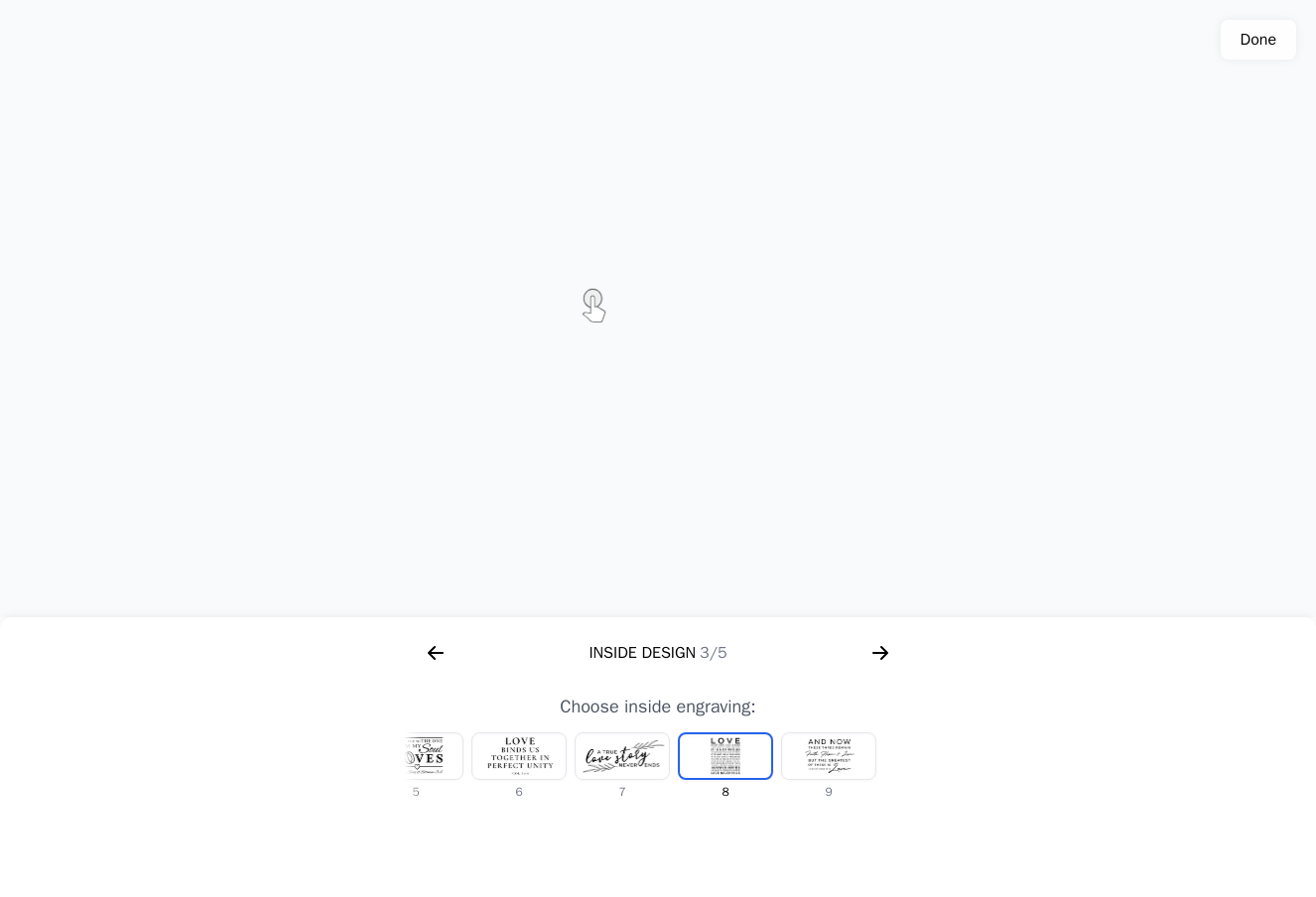 click at bounding box center (622, 756) 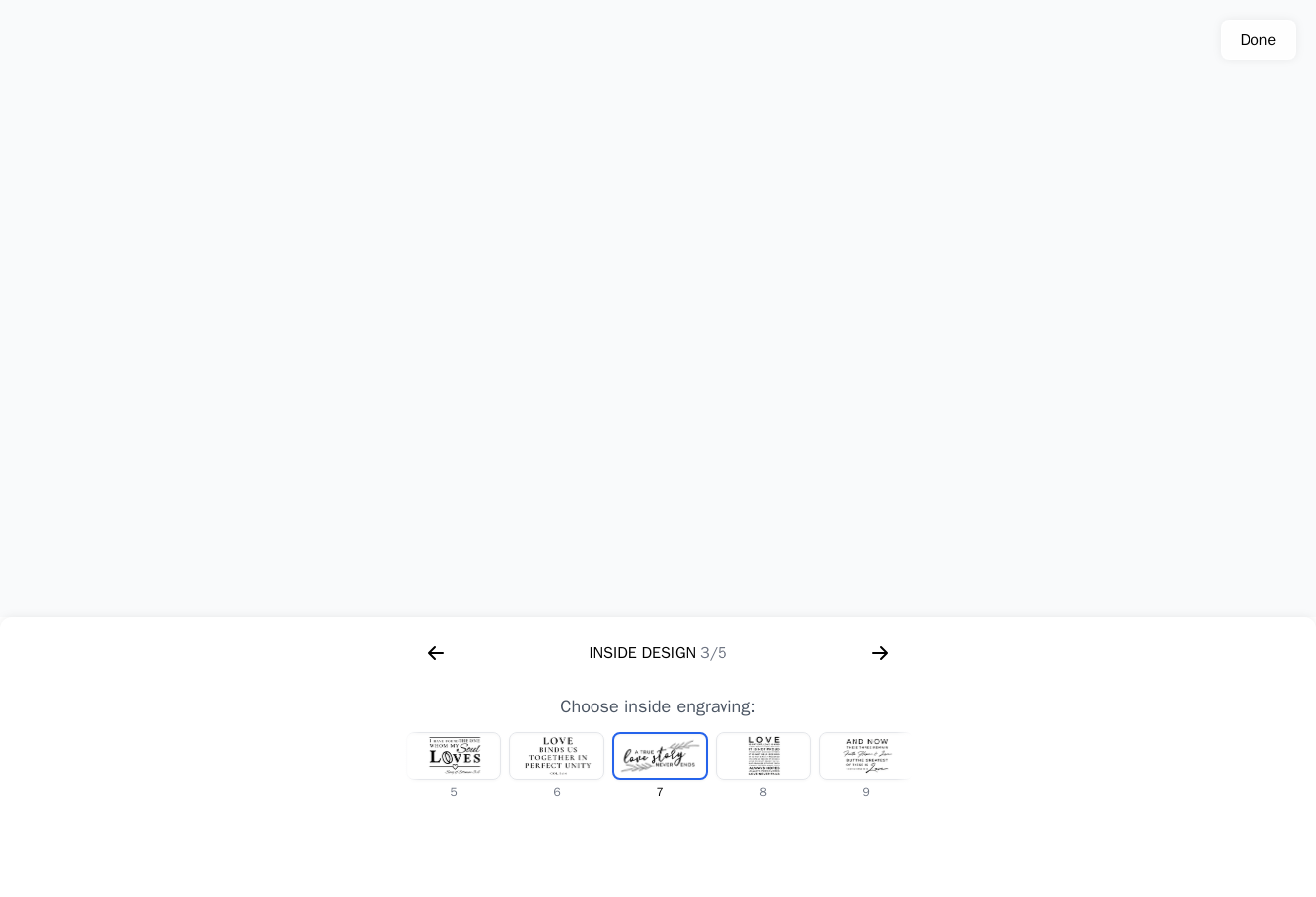 click 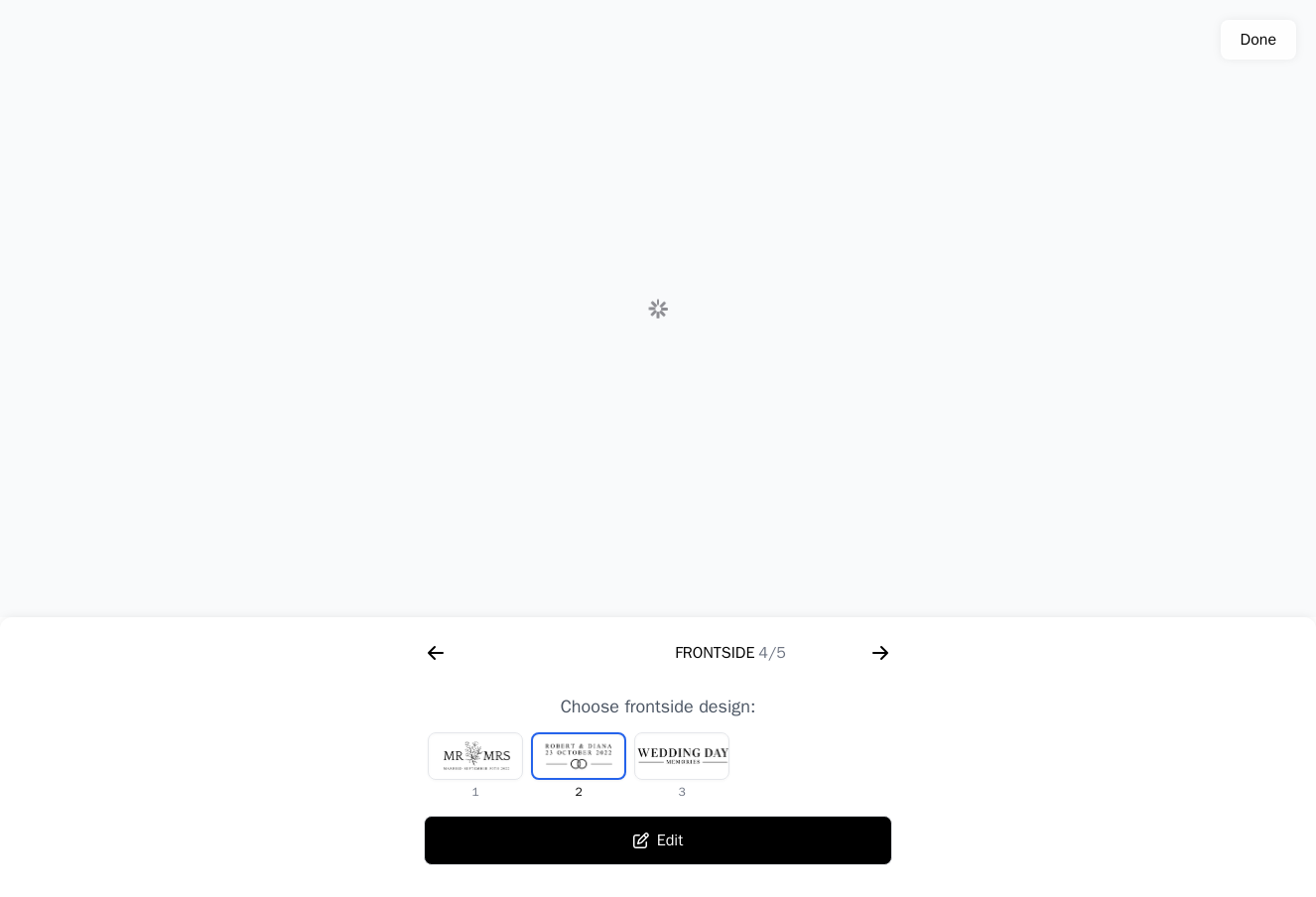 scroll, scrollTop: 0, scrollLeft: 1778, axis: horizontal 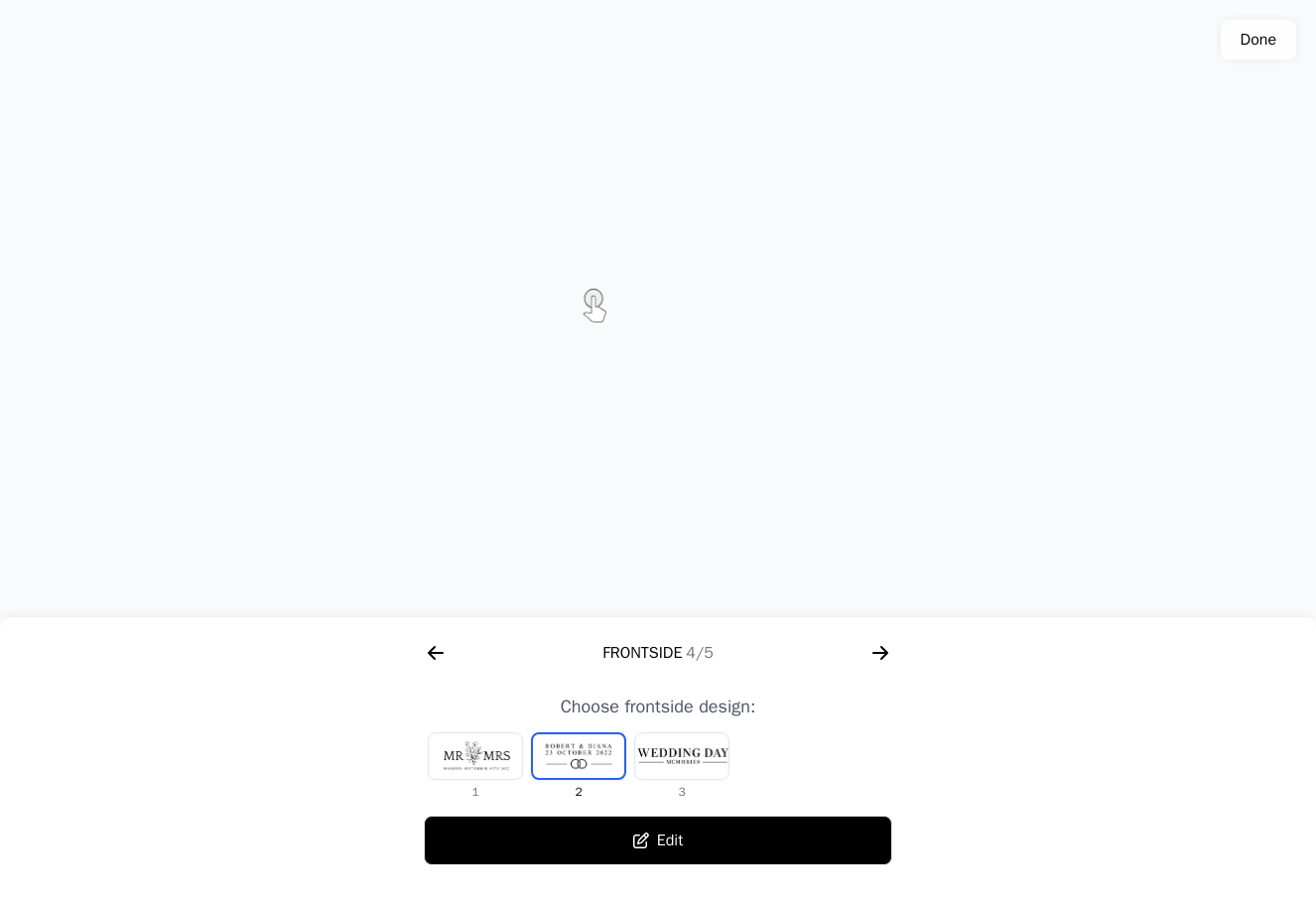 click 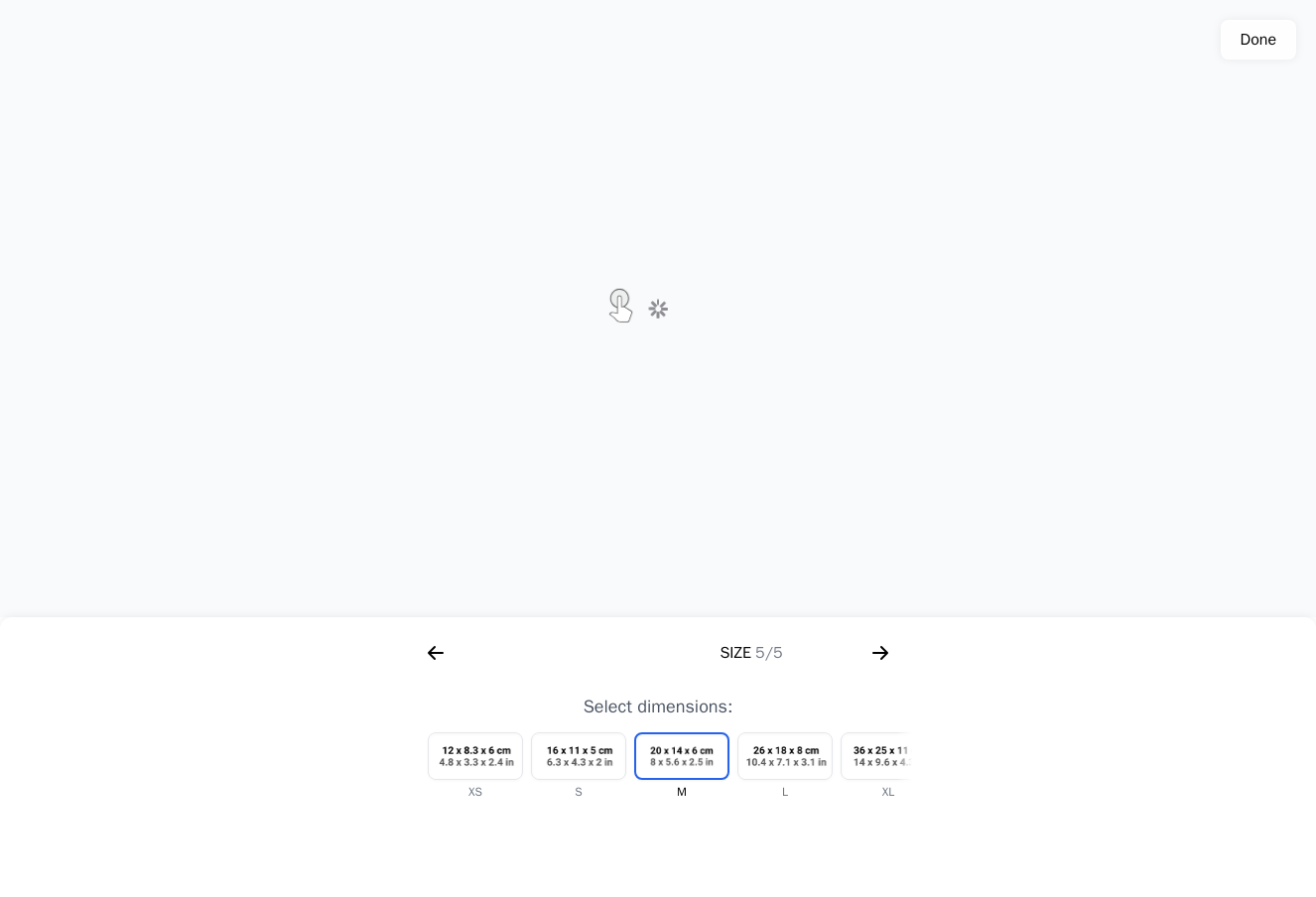 scroll, scrollTop: 0, scrollLeft: 2287, axis: horizontal 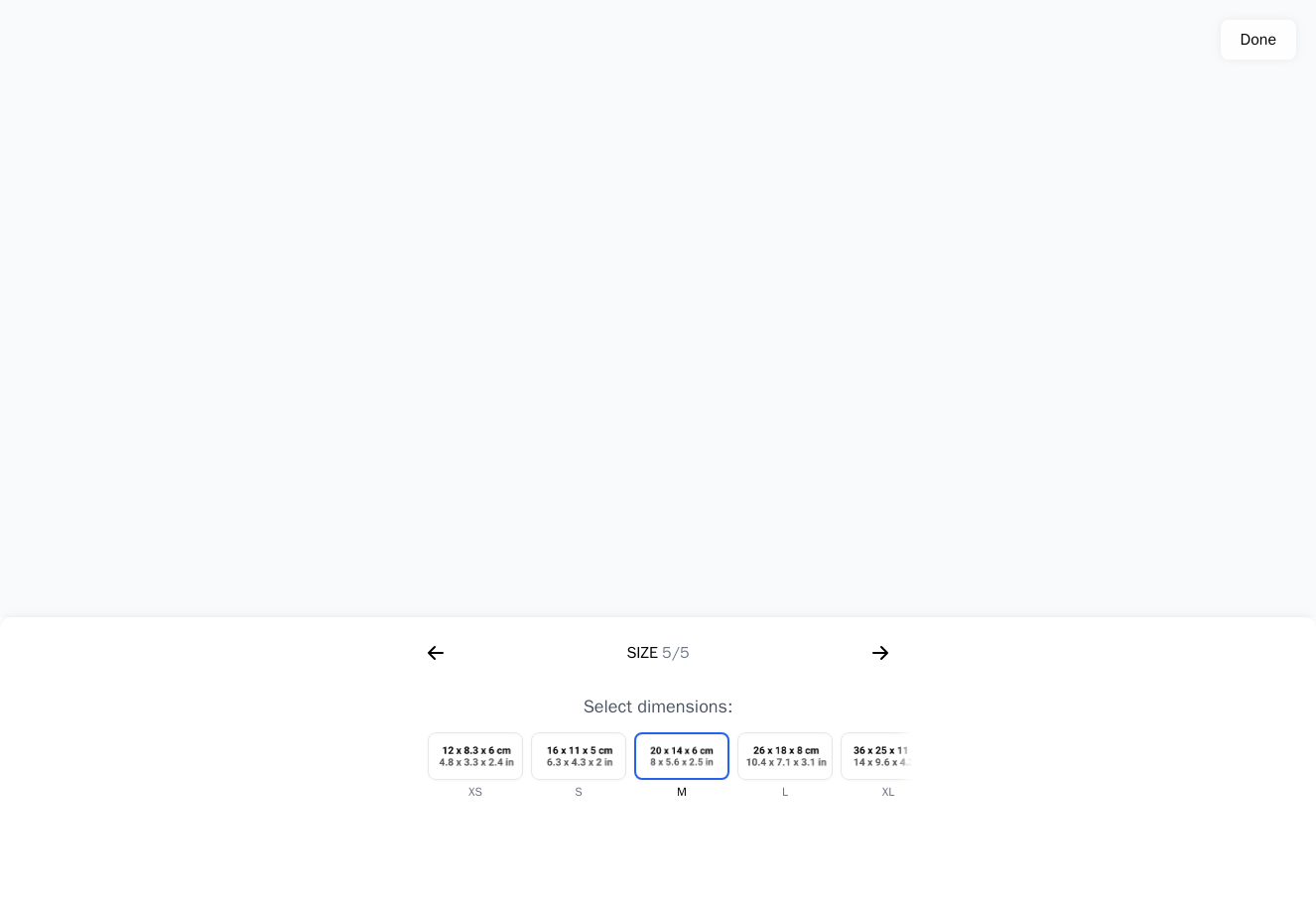 click at bounding box center (475, 756) 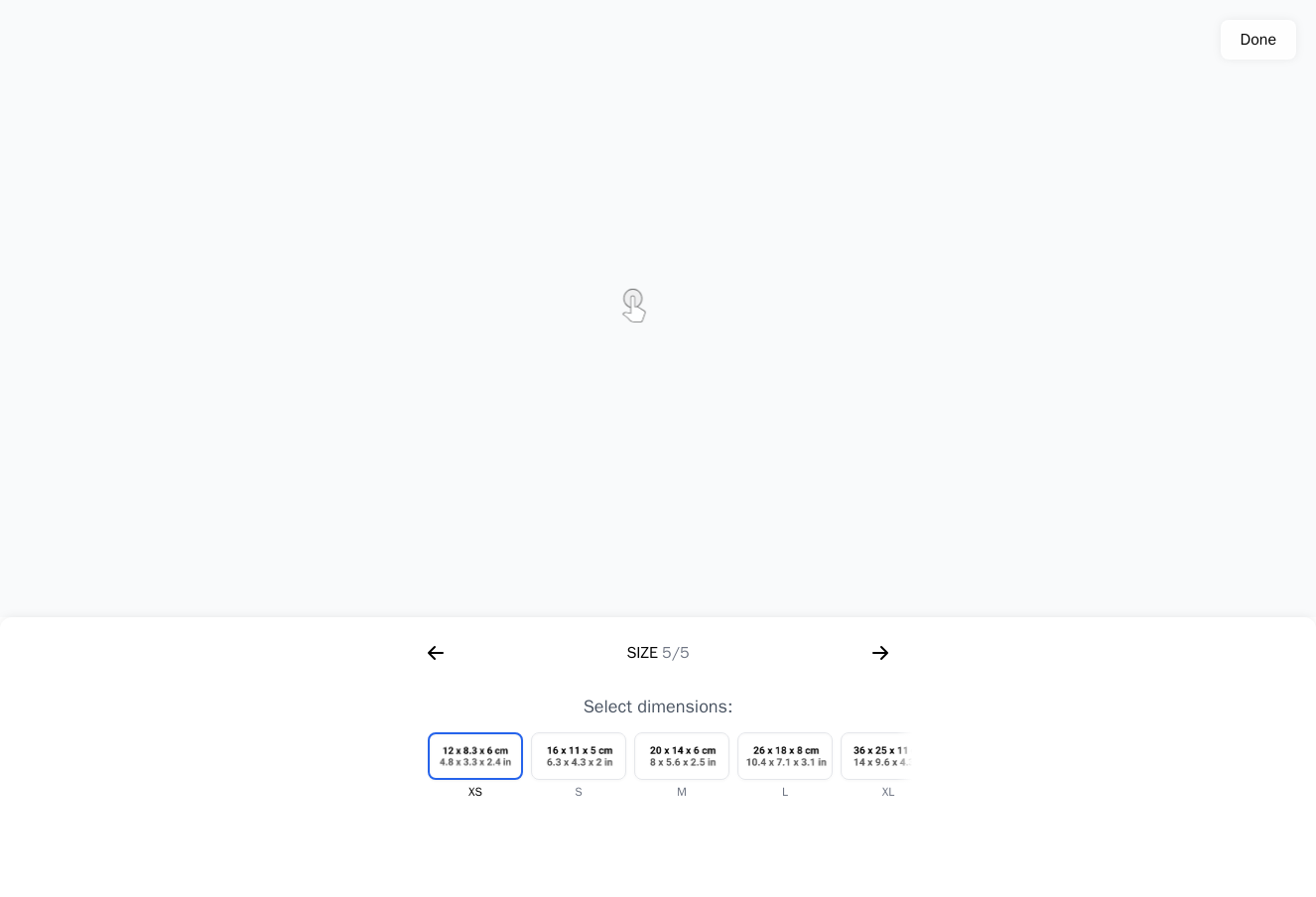 click at bounding box center [682, 756] 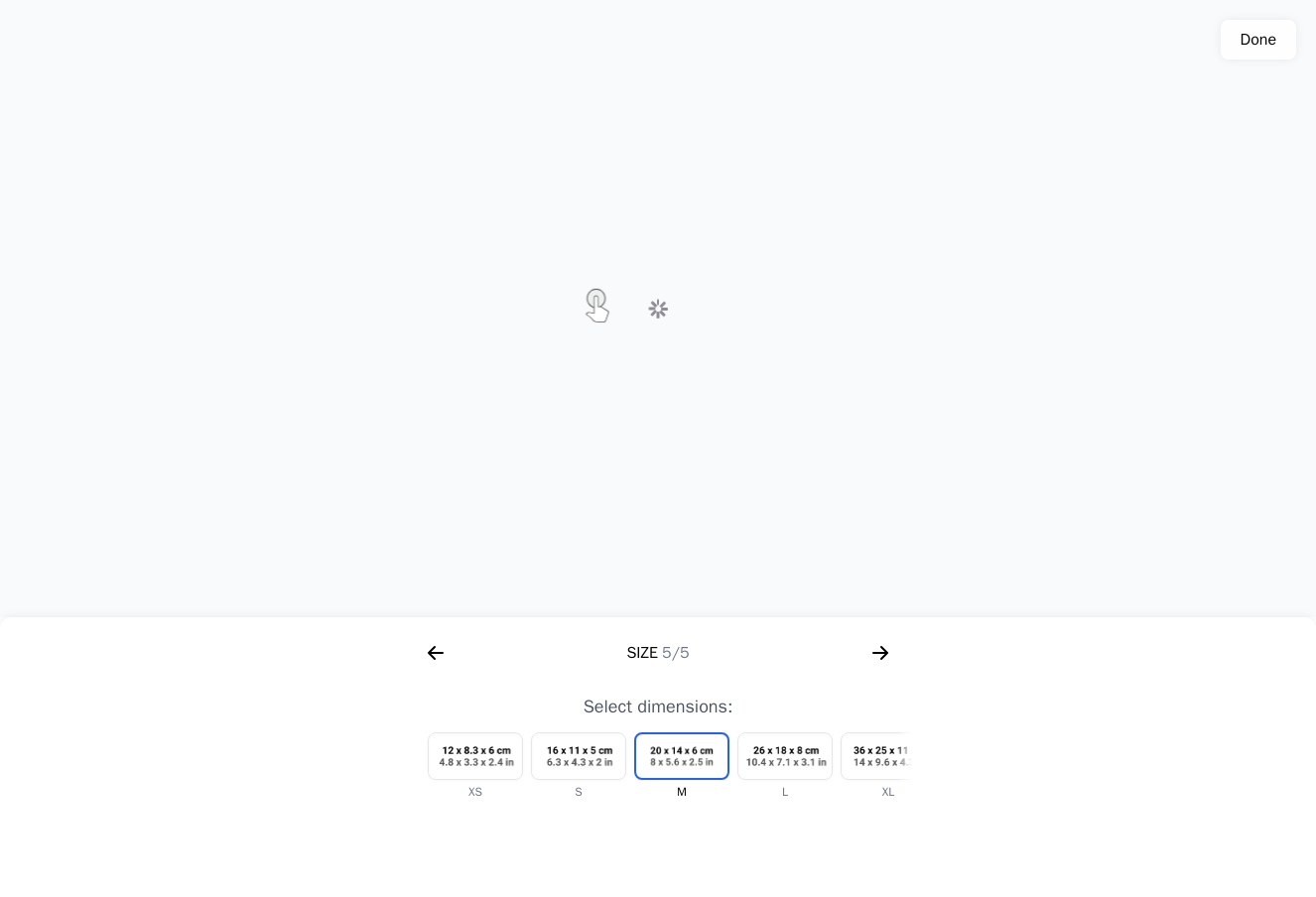 scroll, scrollTop: 0, scrollLeft: 24, axis: horizontal 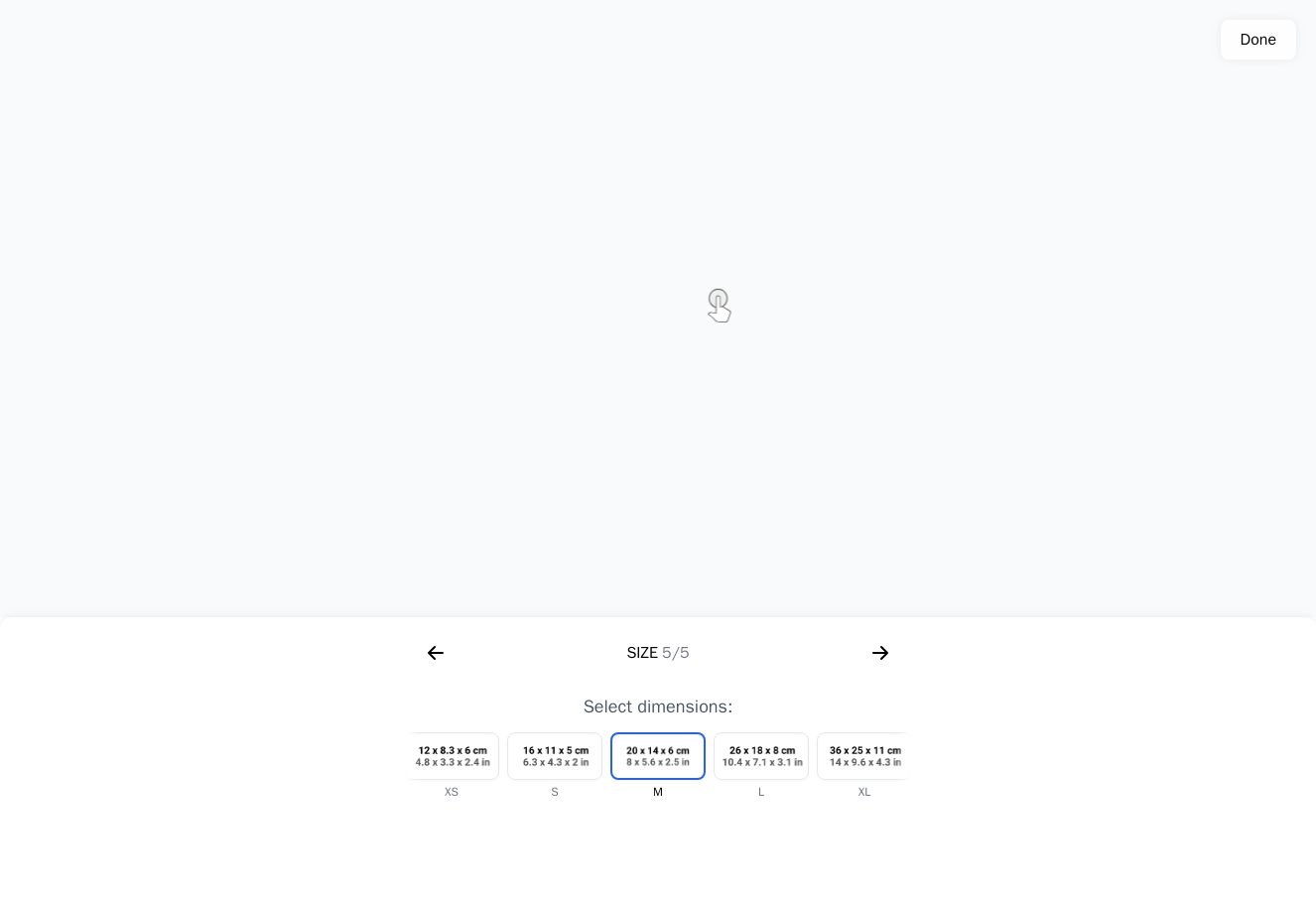 click at bounding box center (864, 756) 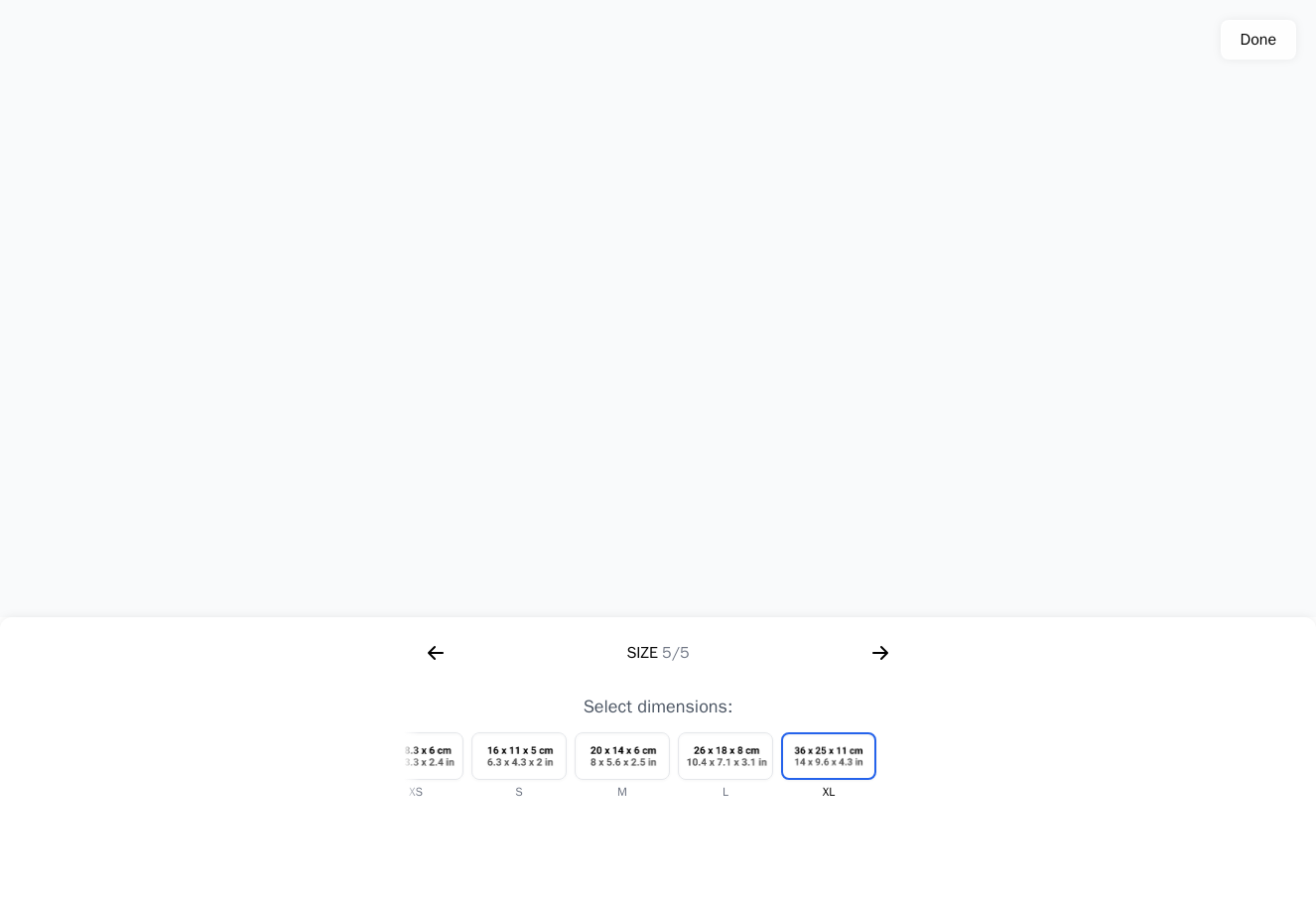 click 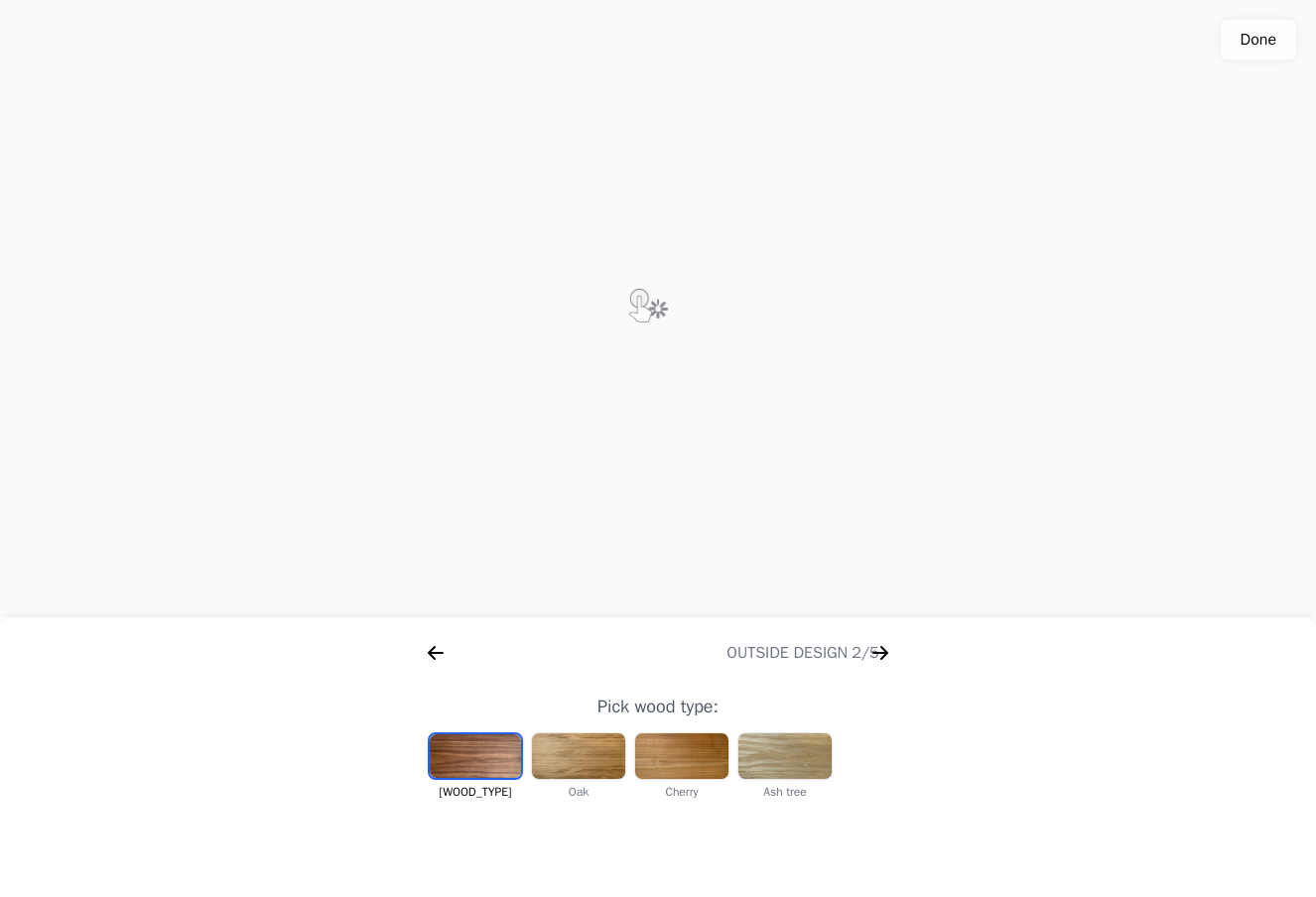 scroll, scrollTop: 0, scrollLeft: 254, axis: horizontal 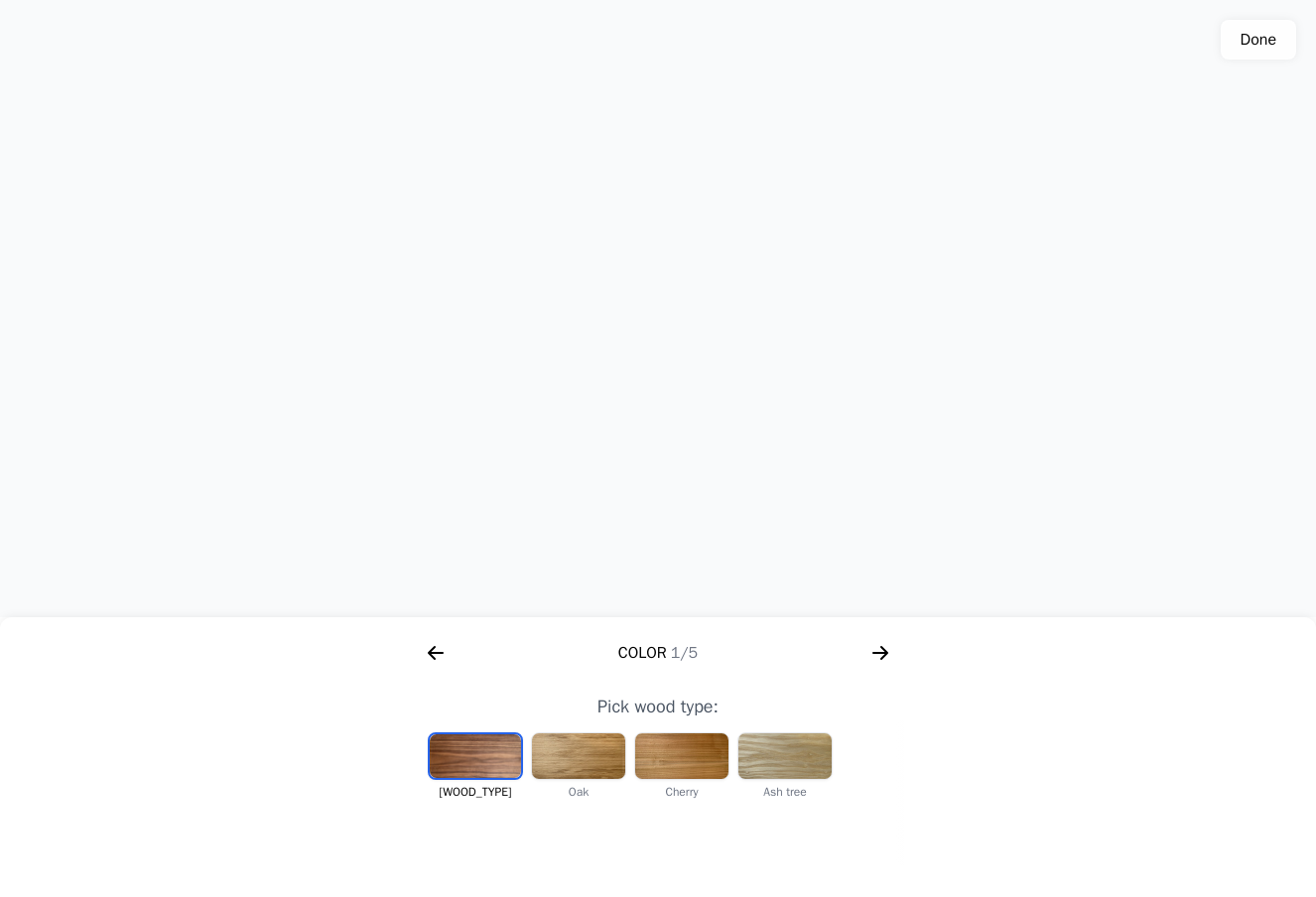 drag, startPoint x: 987, startPoint y: 405, endPoint x: 968, endPoint y: 448, distance: 47.010637 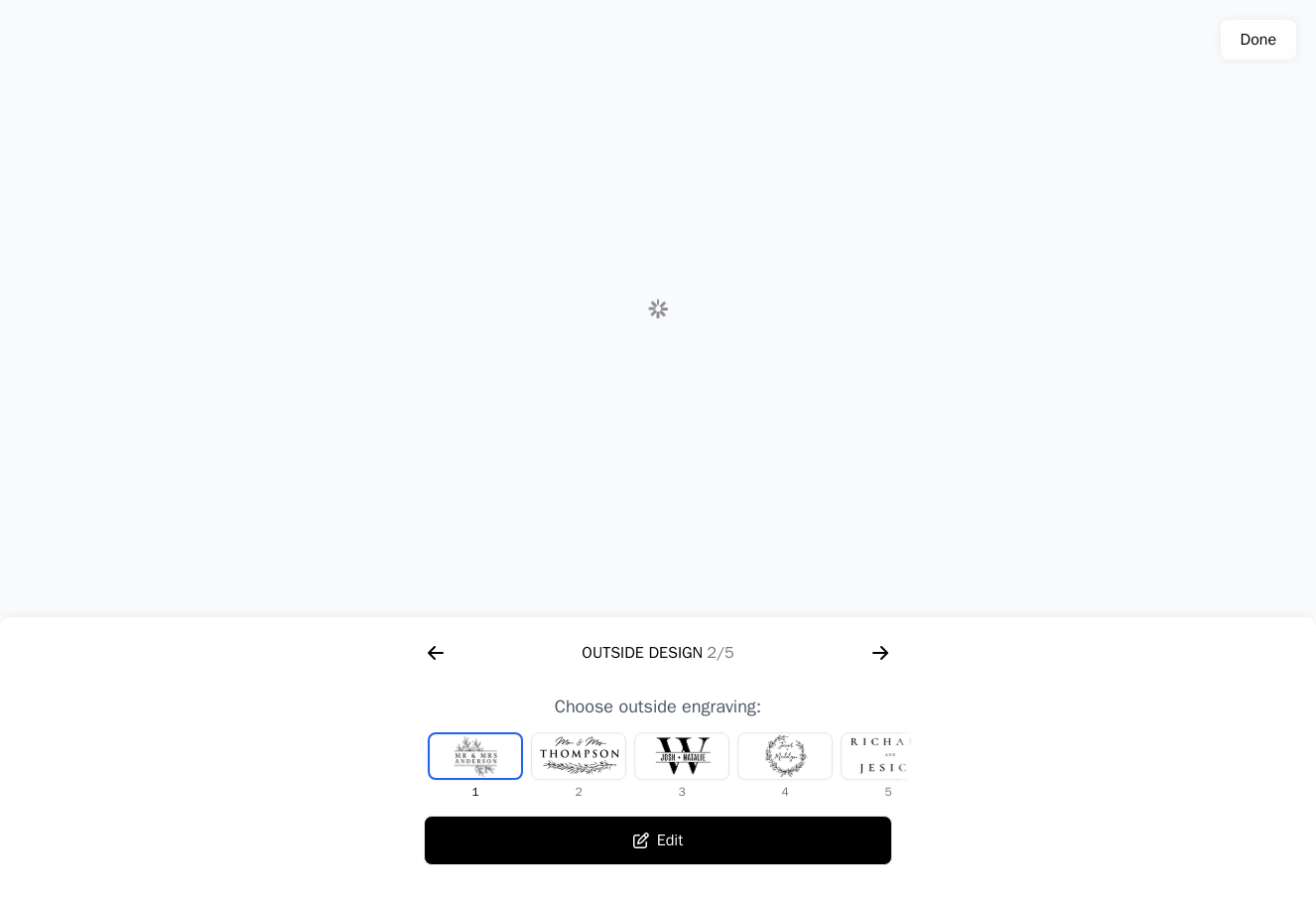 click 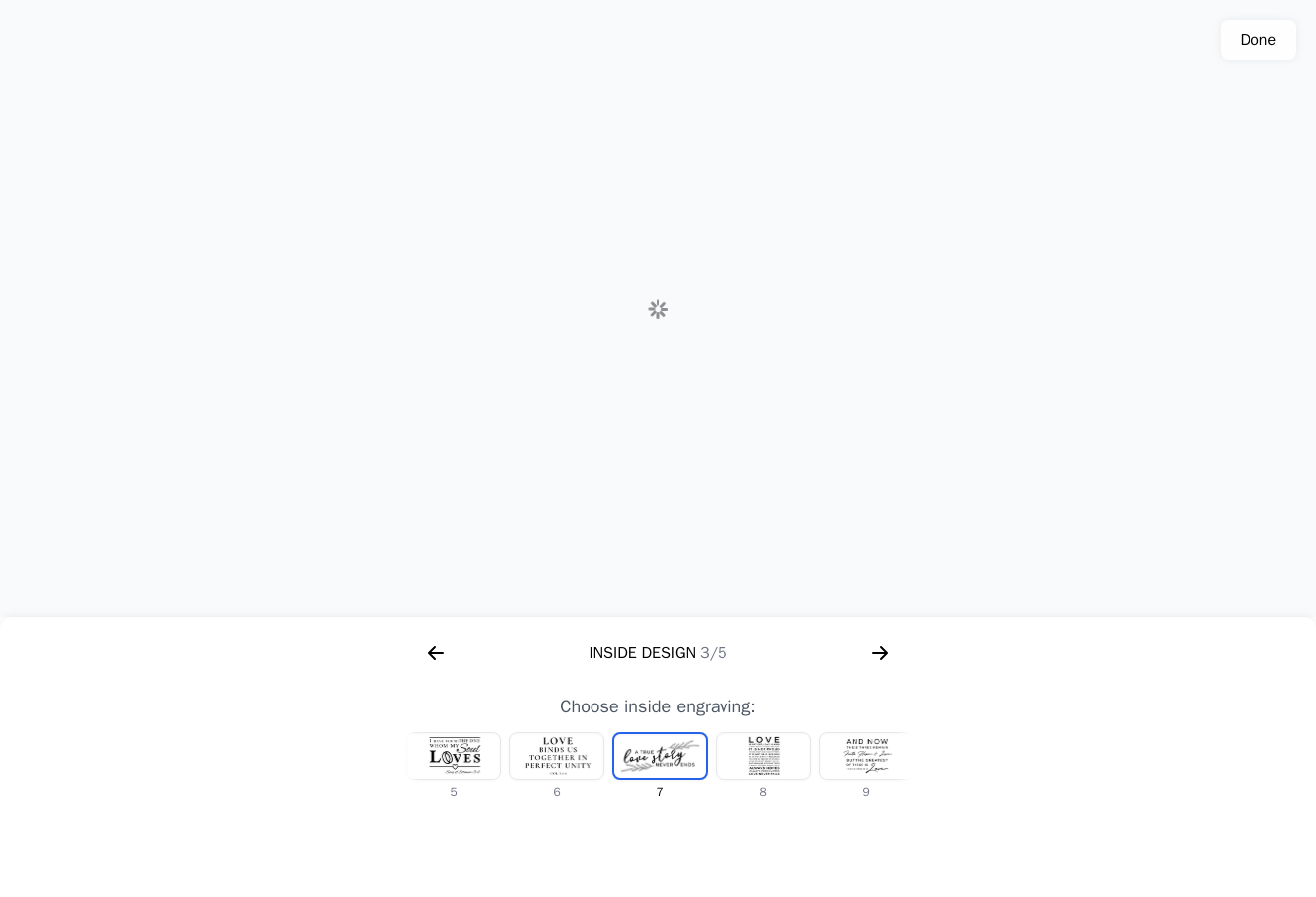 click 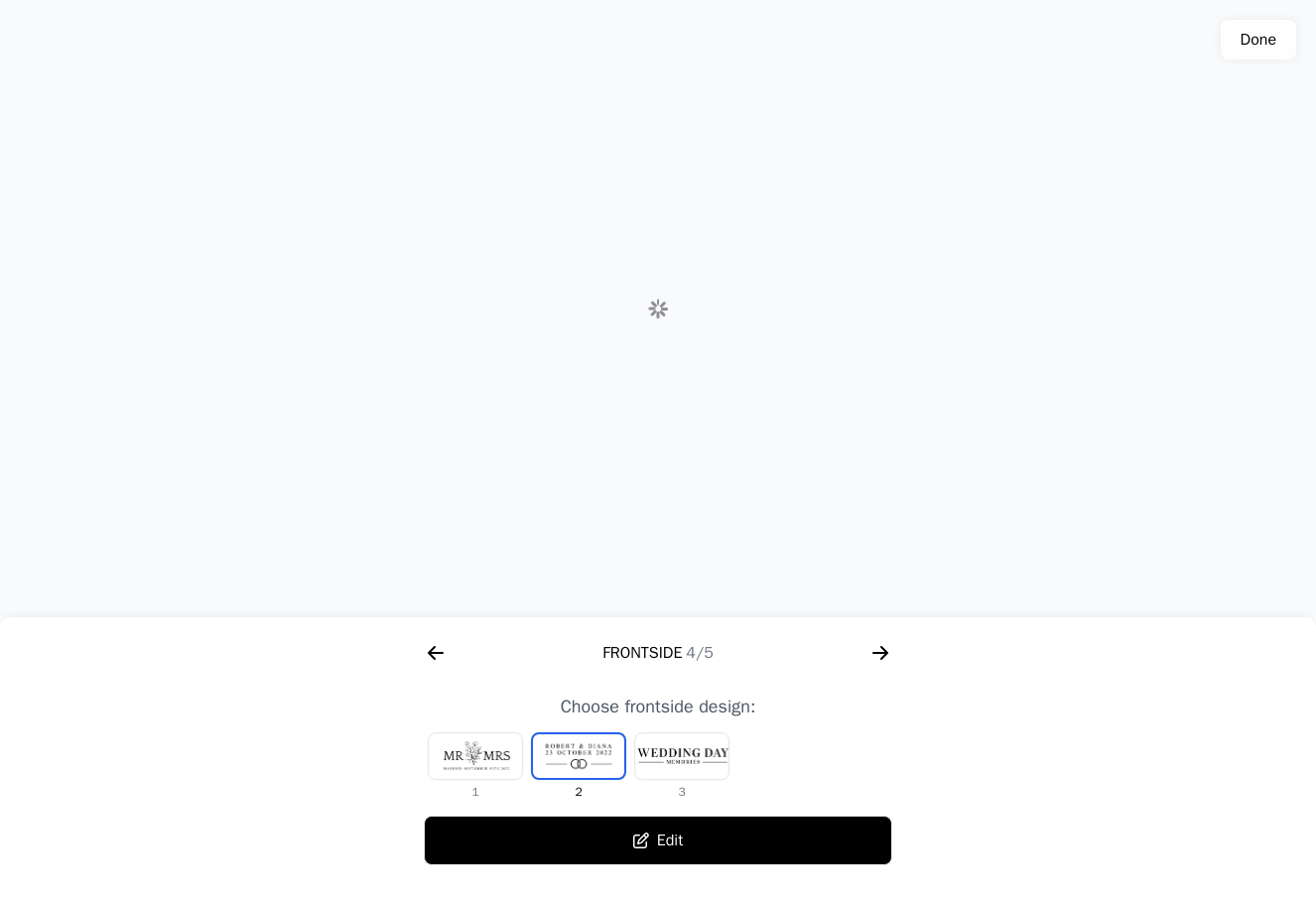 click 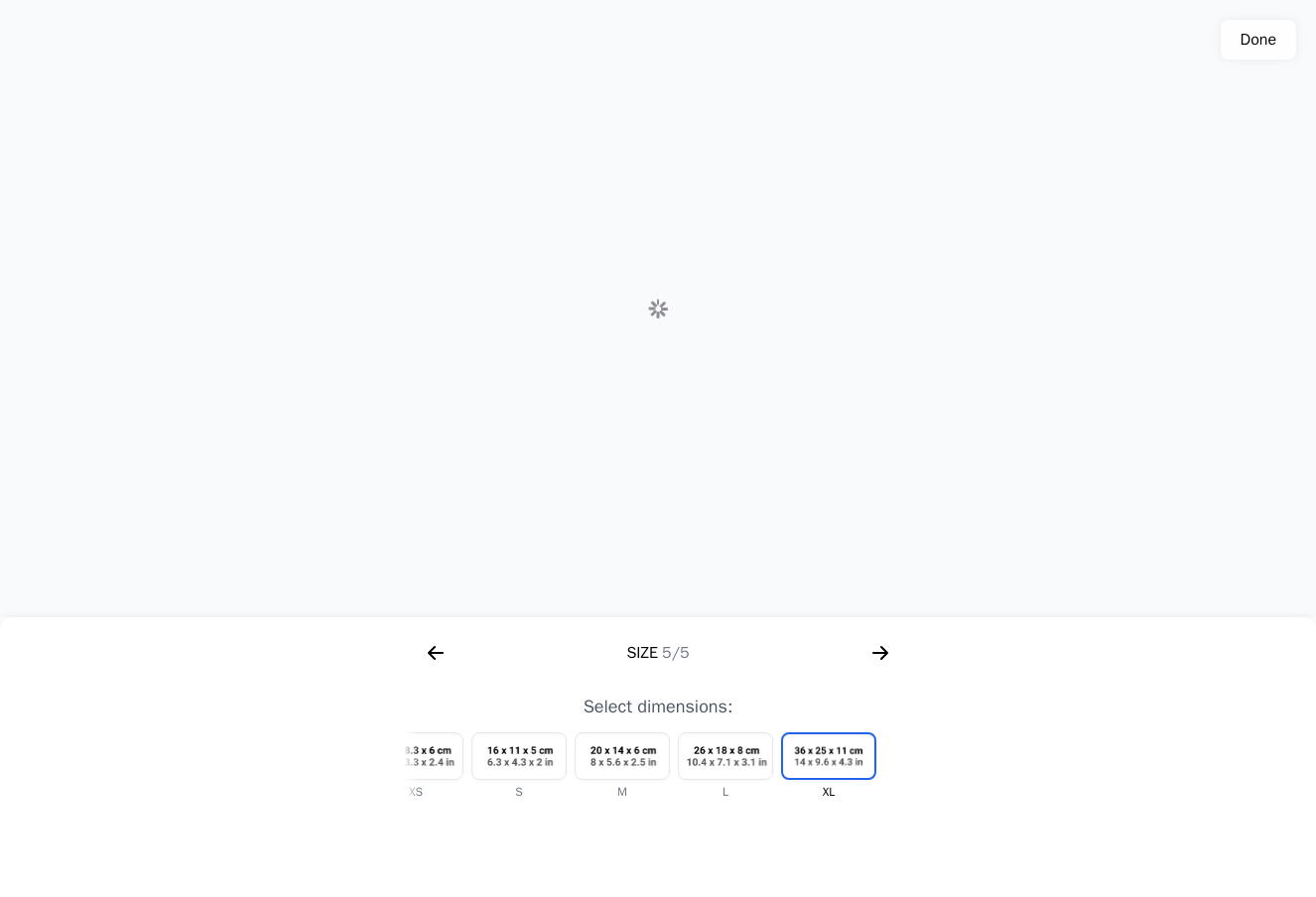 click 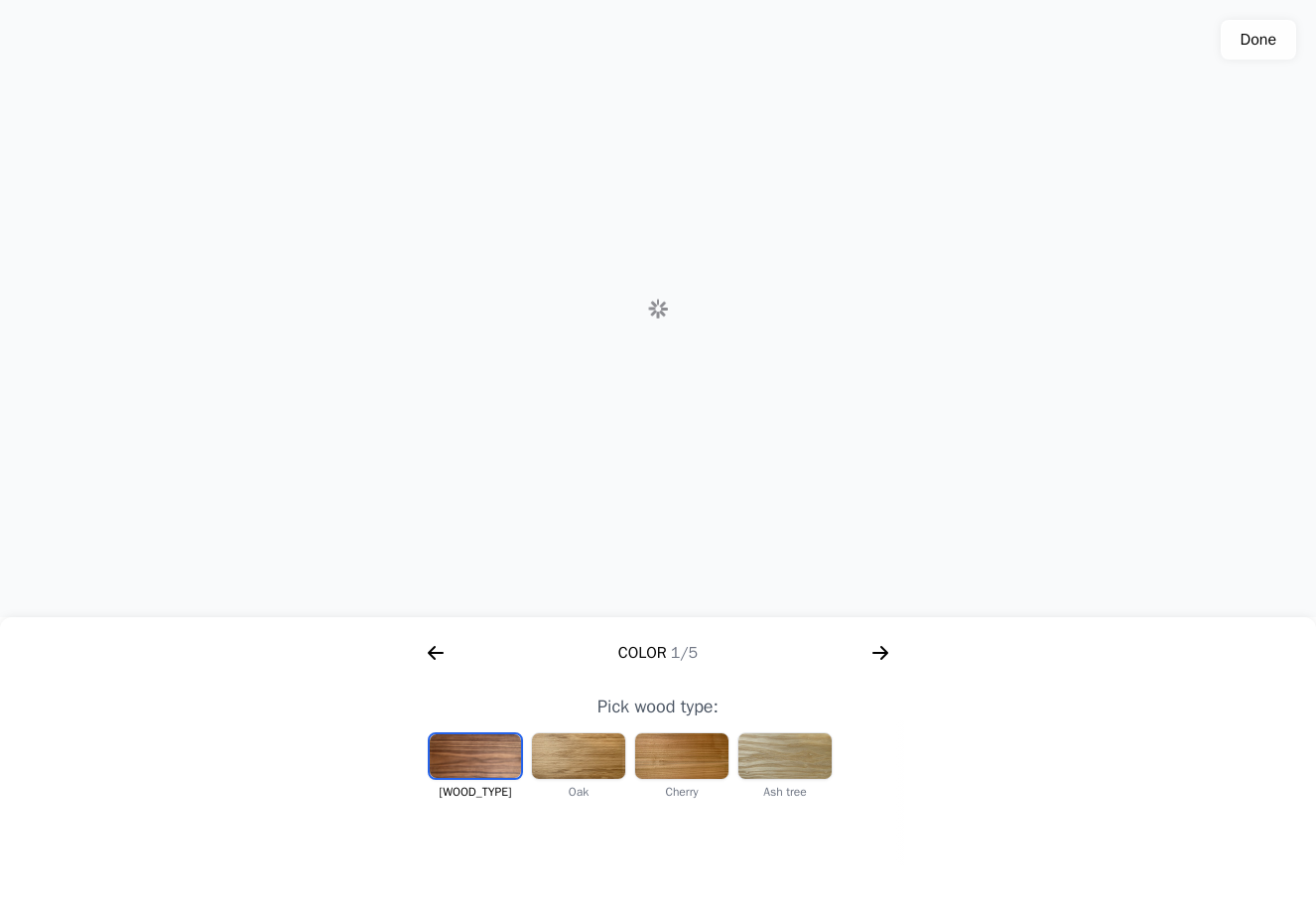 scroll, scrollTop: 0, scrollLeft: 254, axis: horizontal 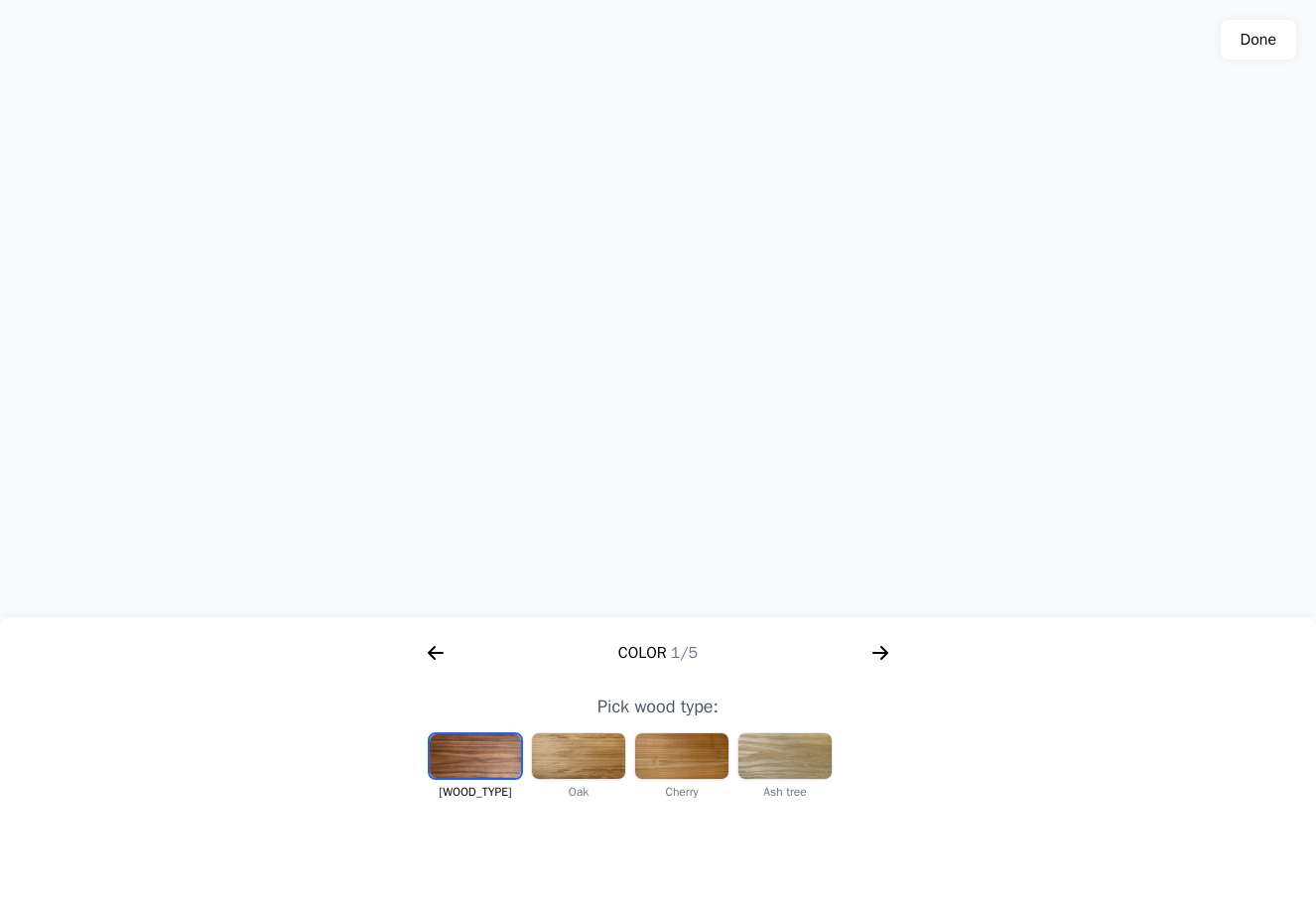 click on "Done" 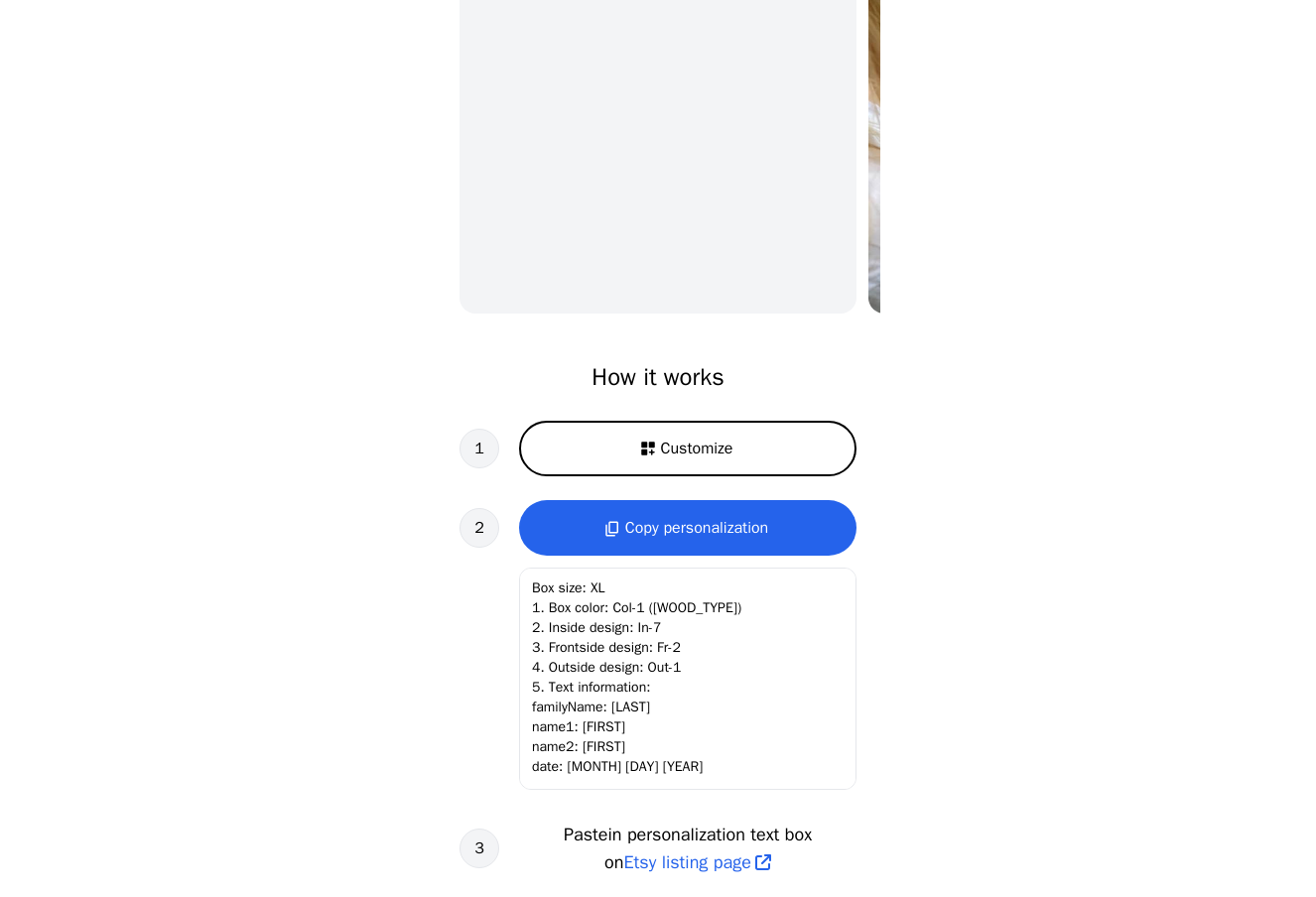 scroll, scrollTop: 530, scrollLeft: 0, axis: vertical 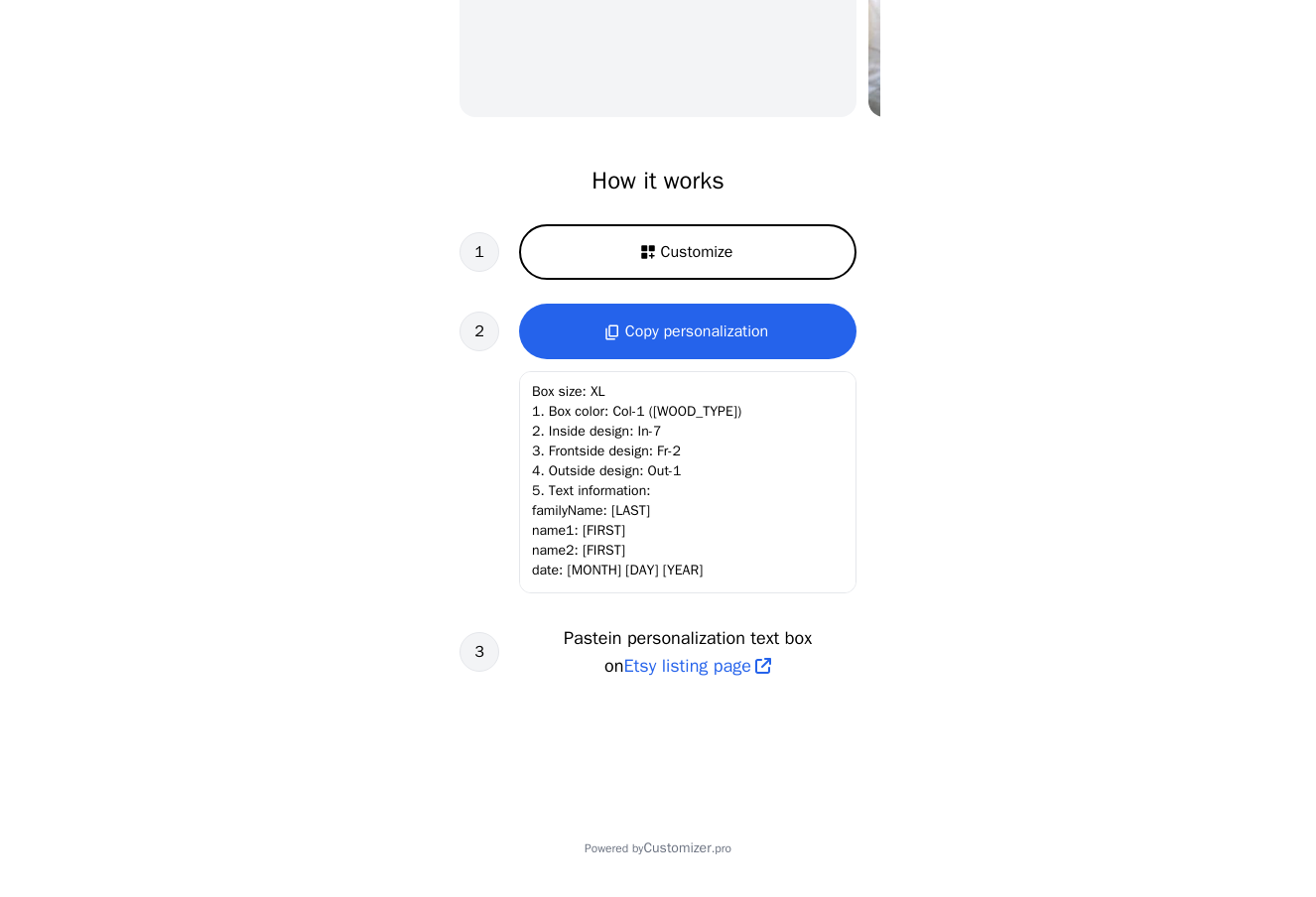 click on "Copy personalization" at bounding box center (697, 331) 